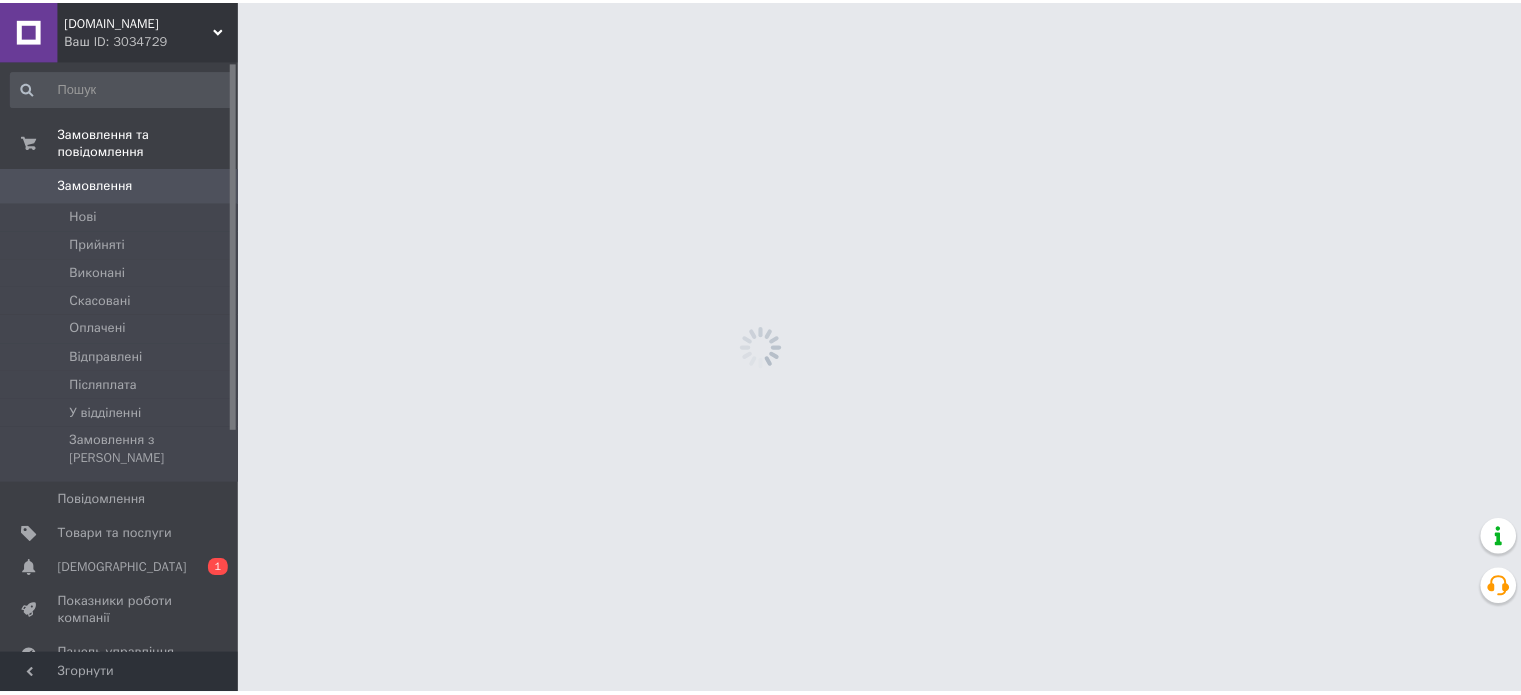 scroll, scrollTop: 0, scrollLeft: 0, axis: both 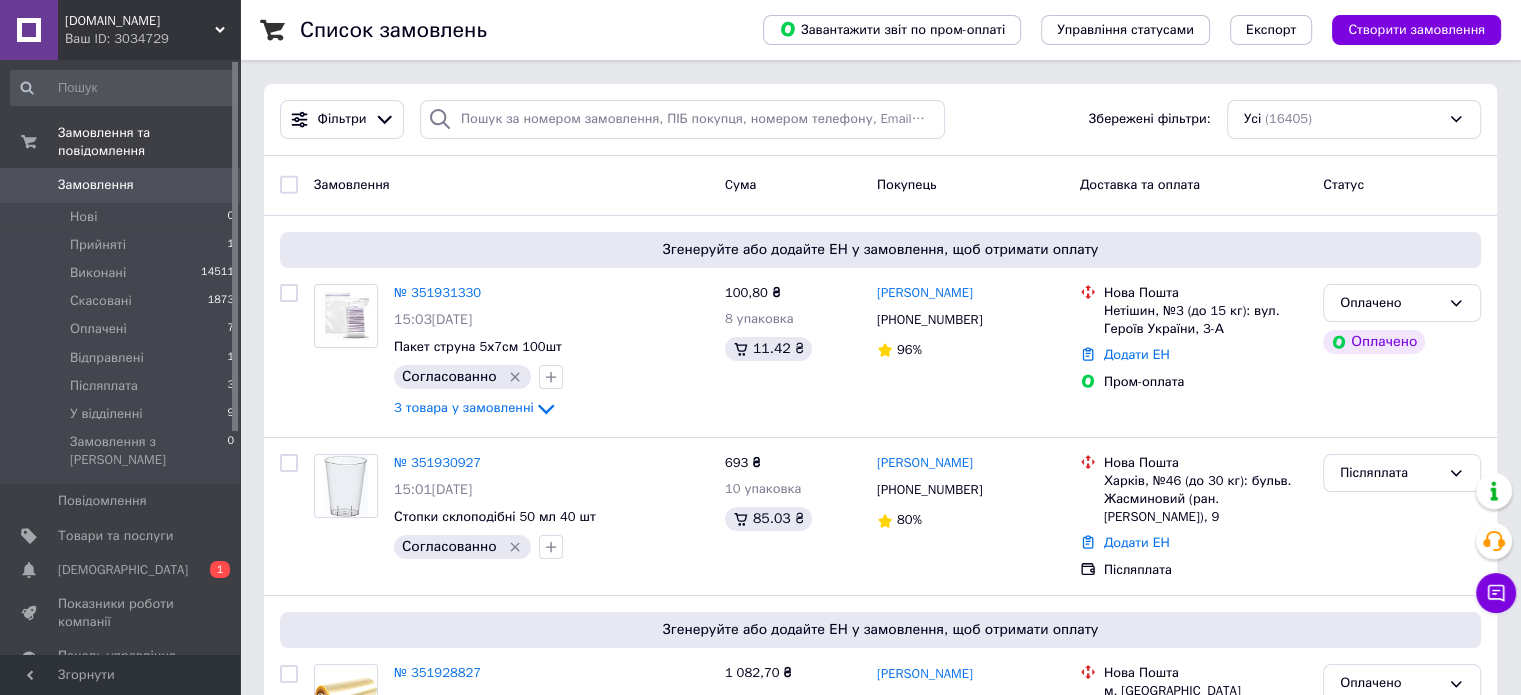 click on "Замовлення" at bounding box center [96, 185] 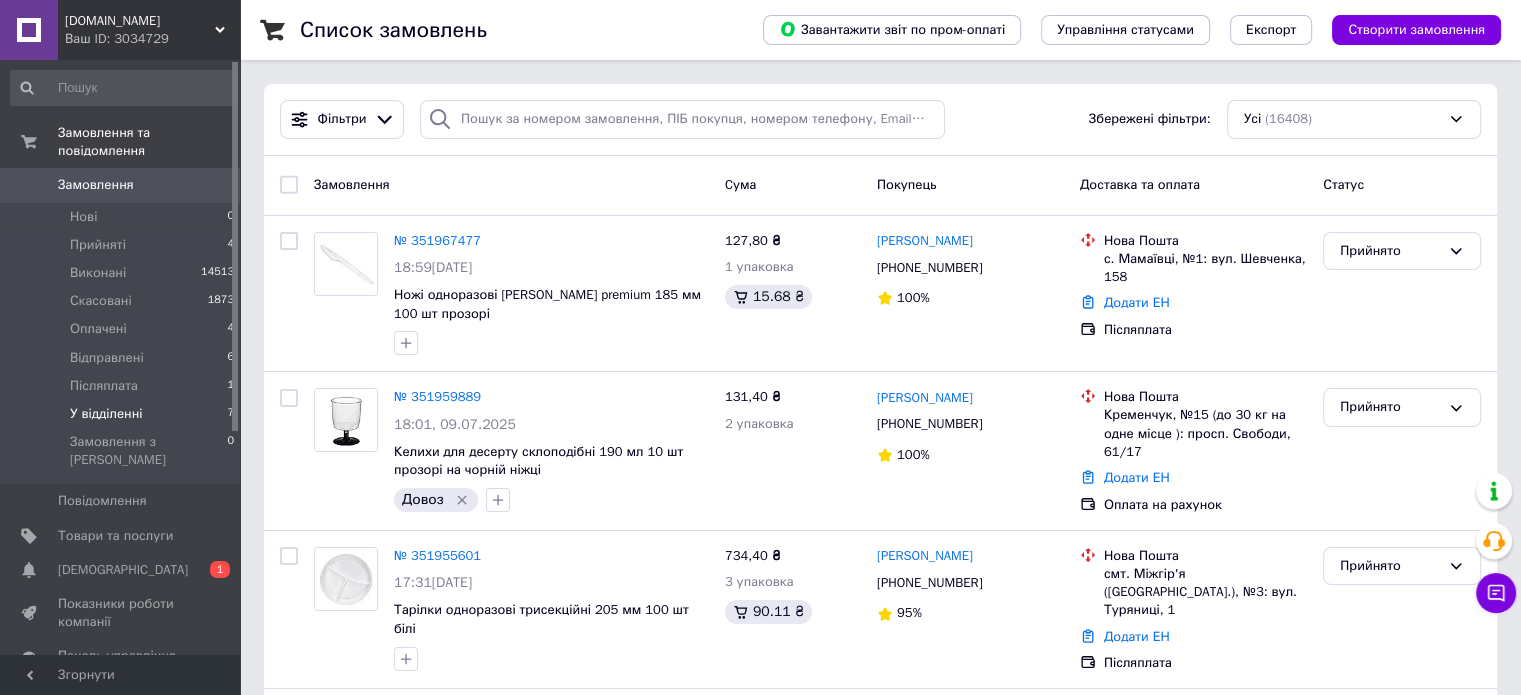 click on "У відділенні" at bounding box center (106, 414) 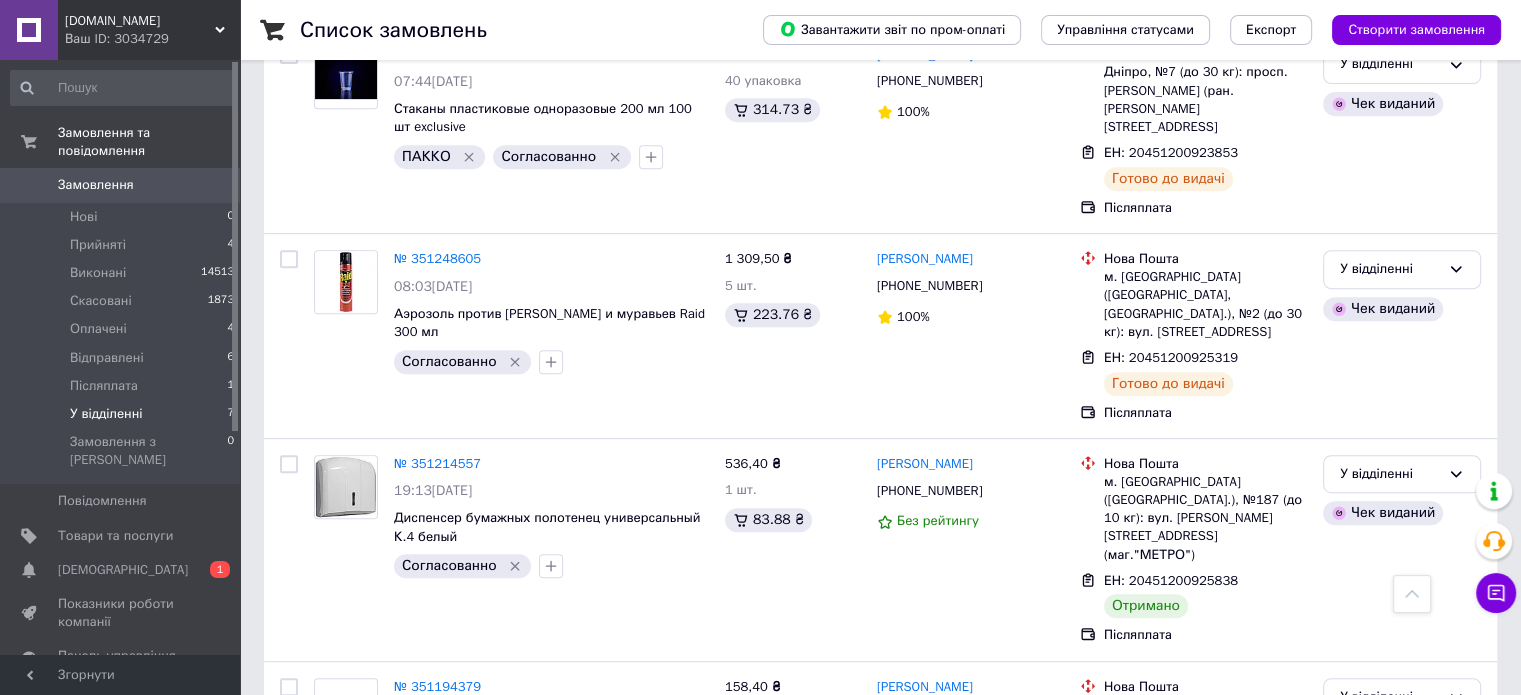 scroll, scrollTop: 902, scrollLeft: 0, axis: vertical 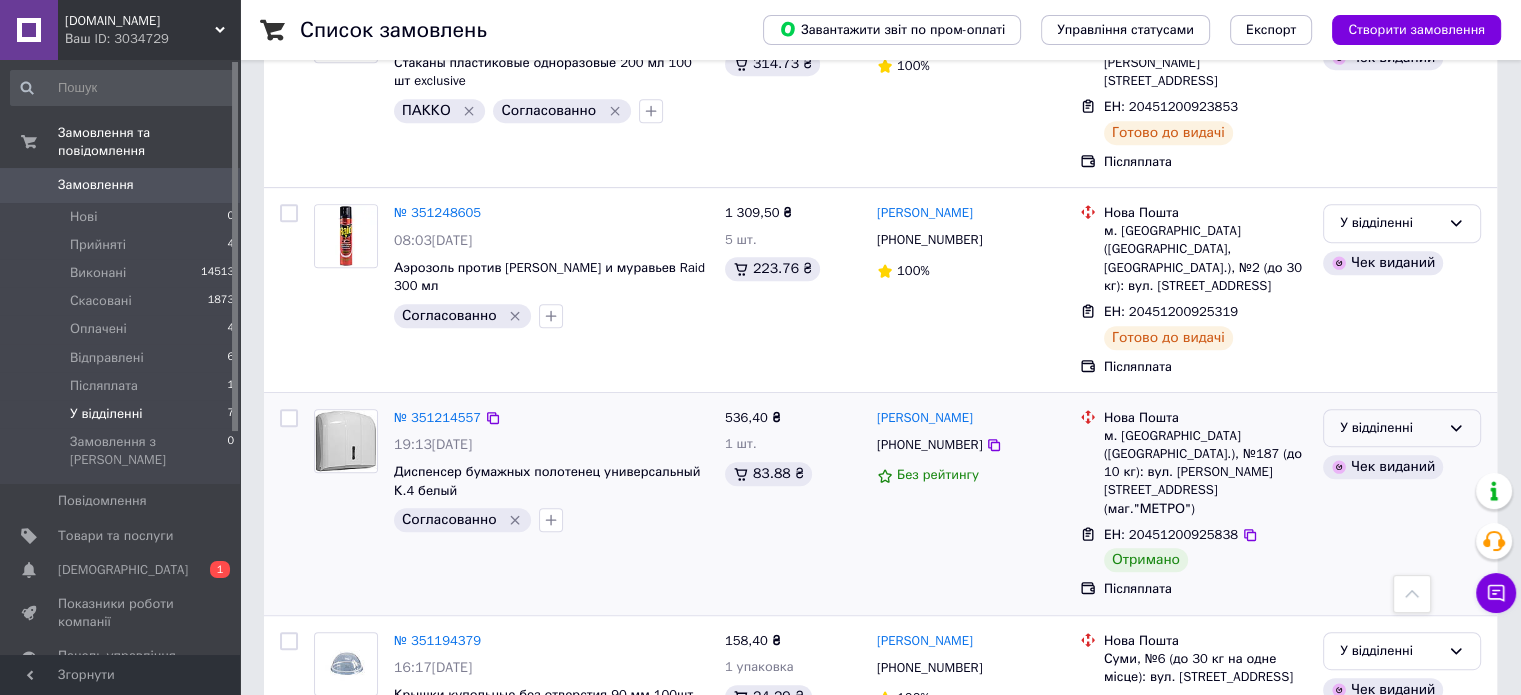 click on "У відділенні" at bounding box center (1390, 428) 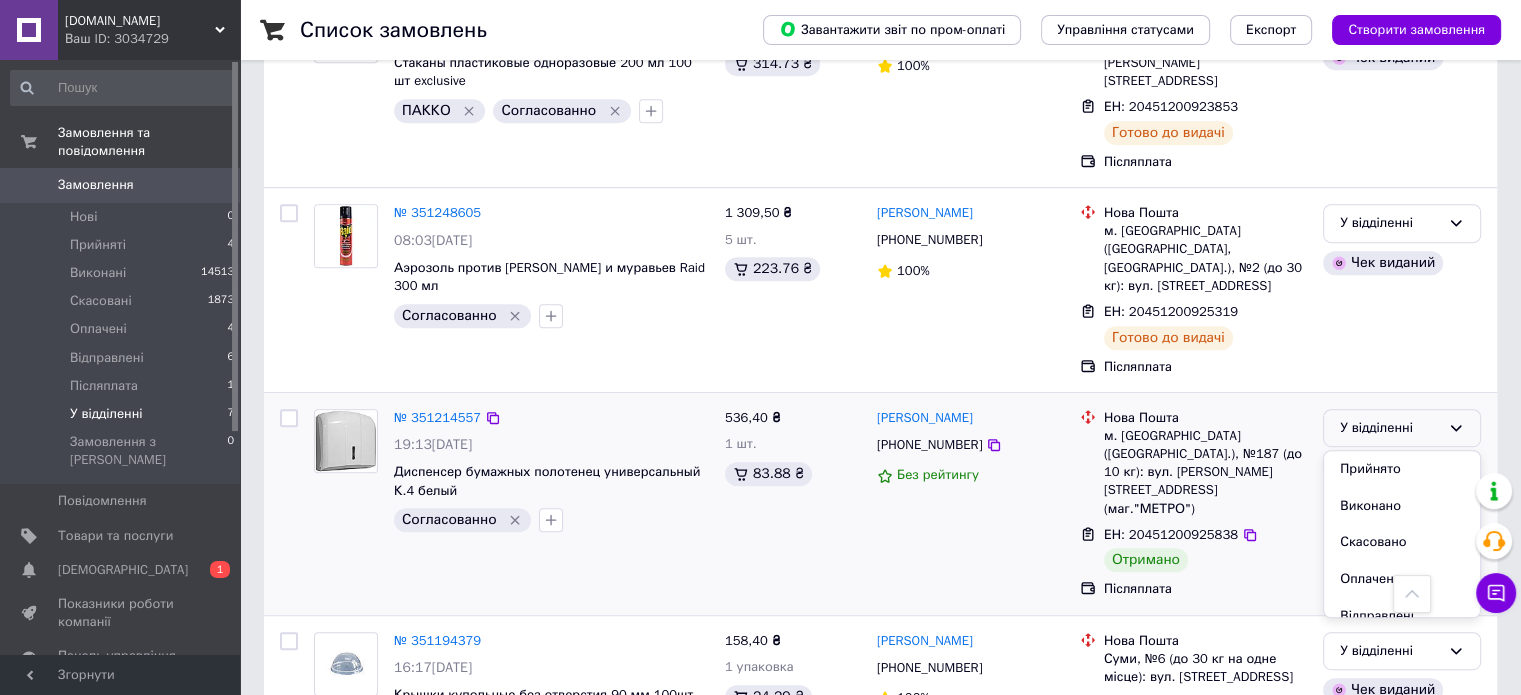 drag, startPoint x: 1352, startPoint y: 423, endPoint x: 1331, endPoint y: 427, distance: 21.377558 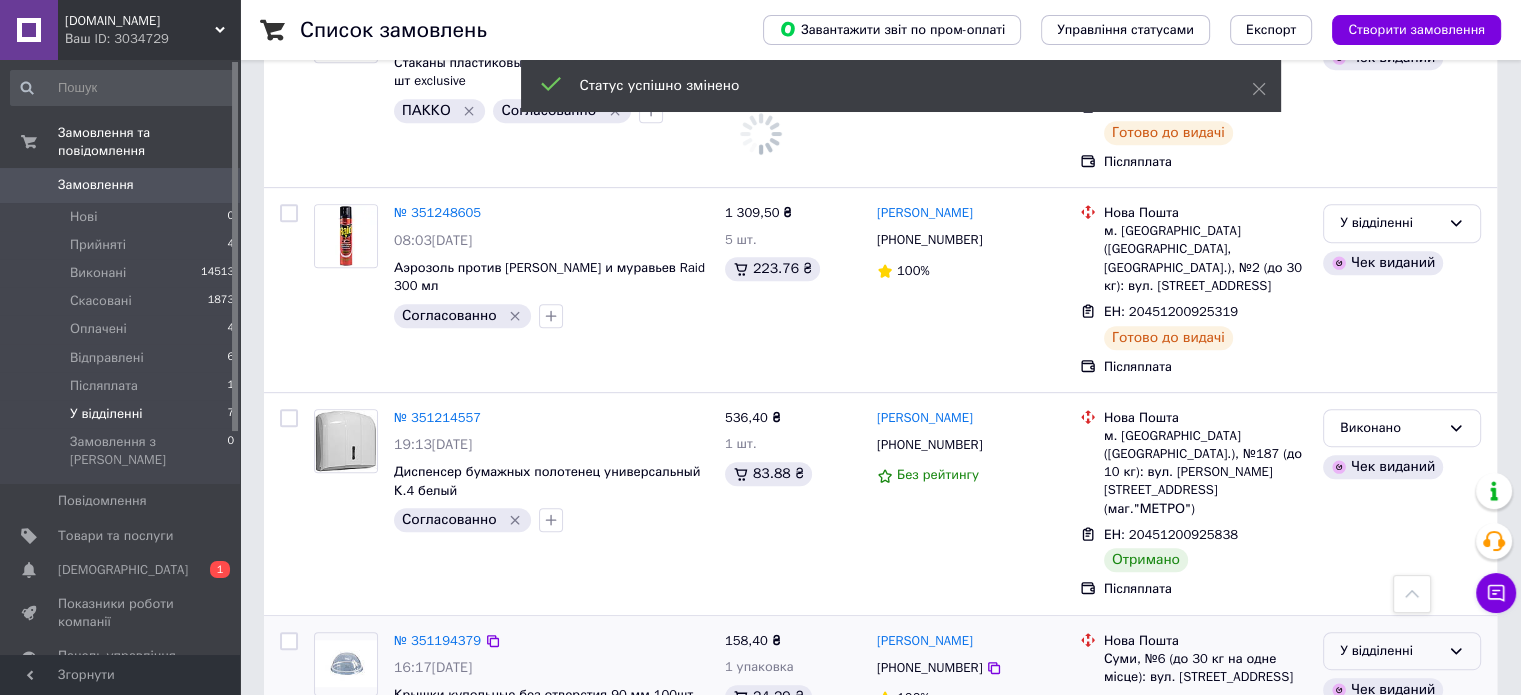 click on "У відділенні" at bounding box center [1390, 651] 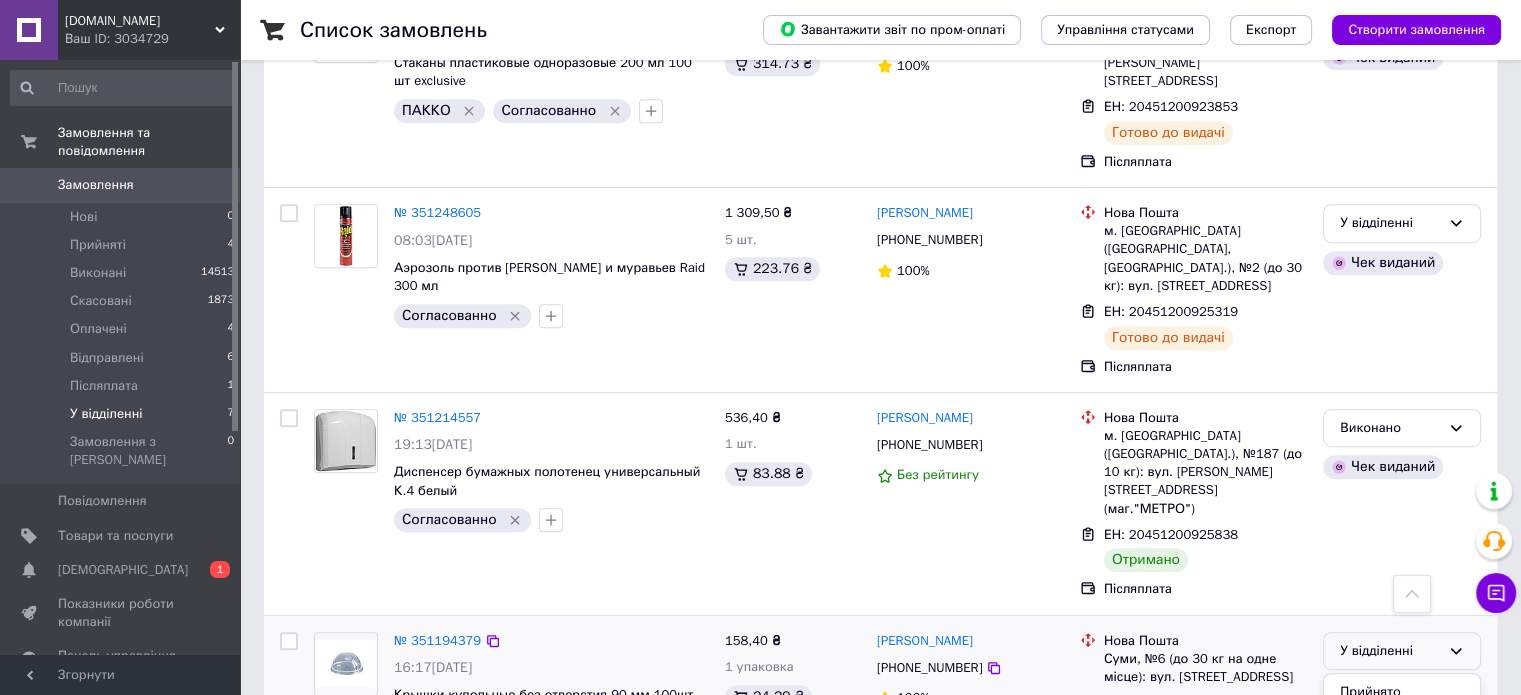 click on "Виконано" at bounding box center [1402, 729] 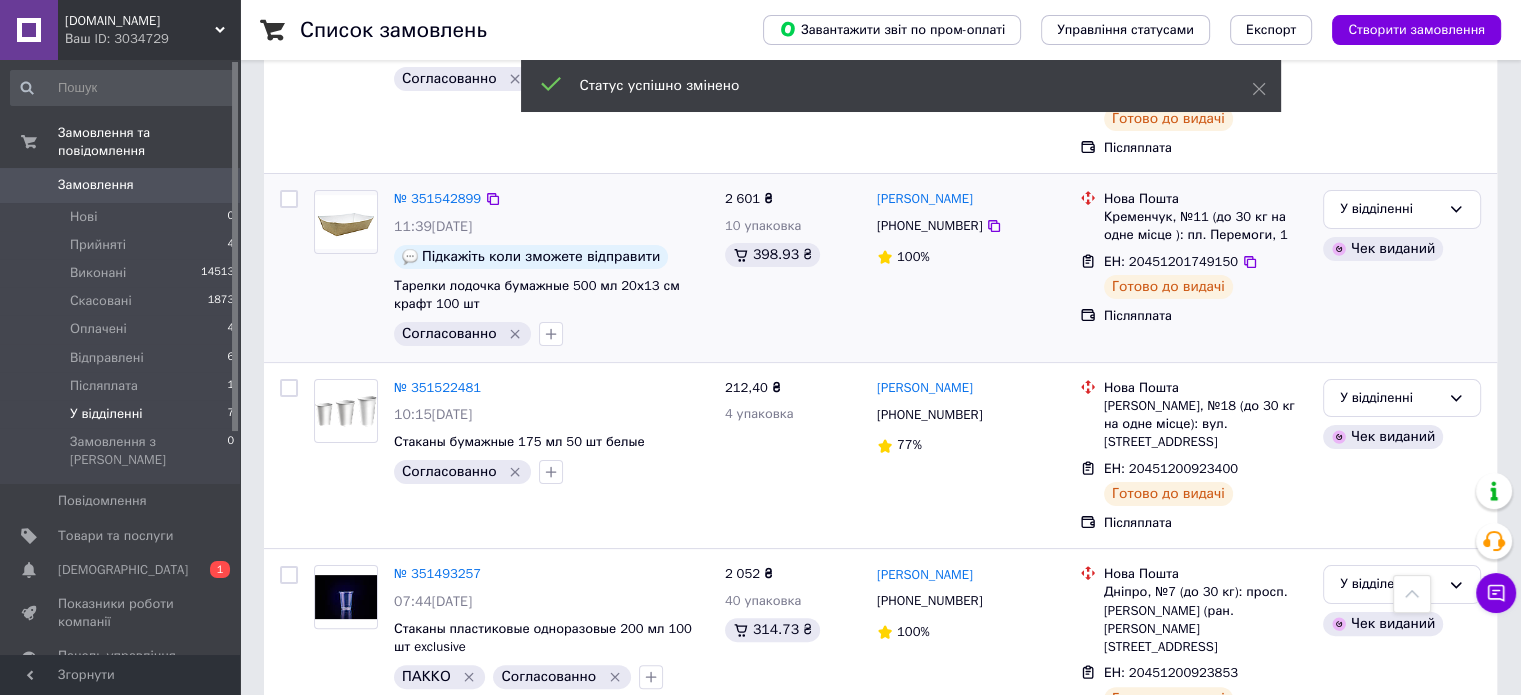 scroll, scrollTop: 302, scrollLeft: 0, axis: vertical 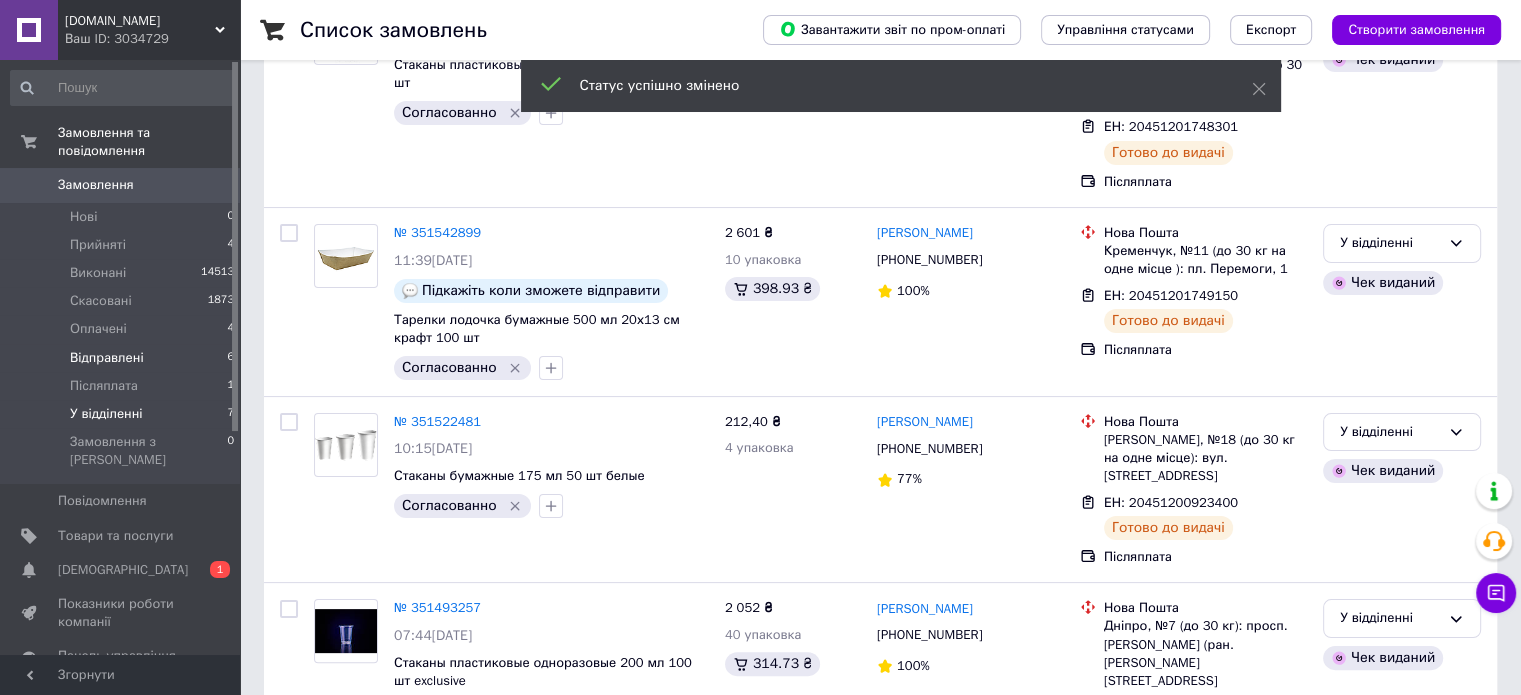 click on "Відправлені" at bounding box center (107, 358) 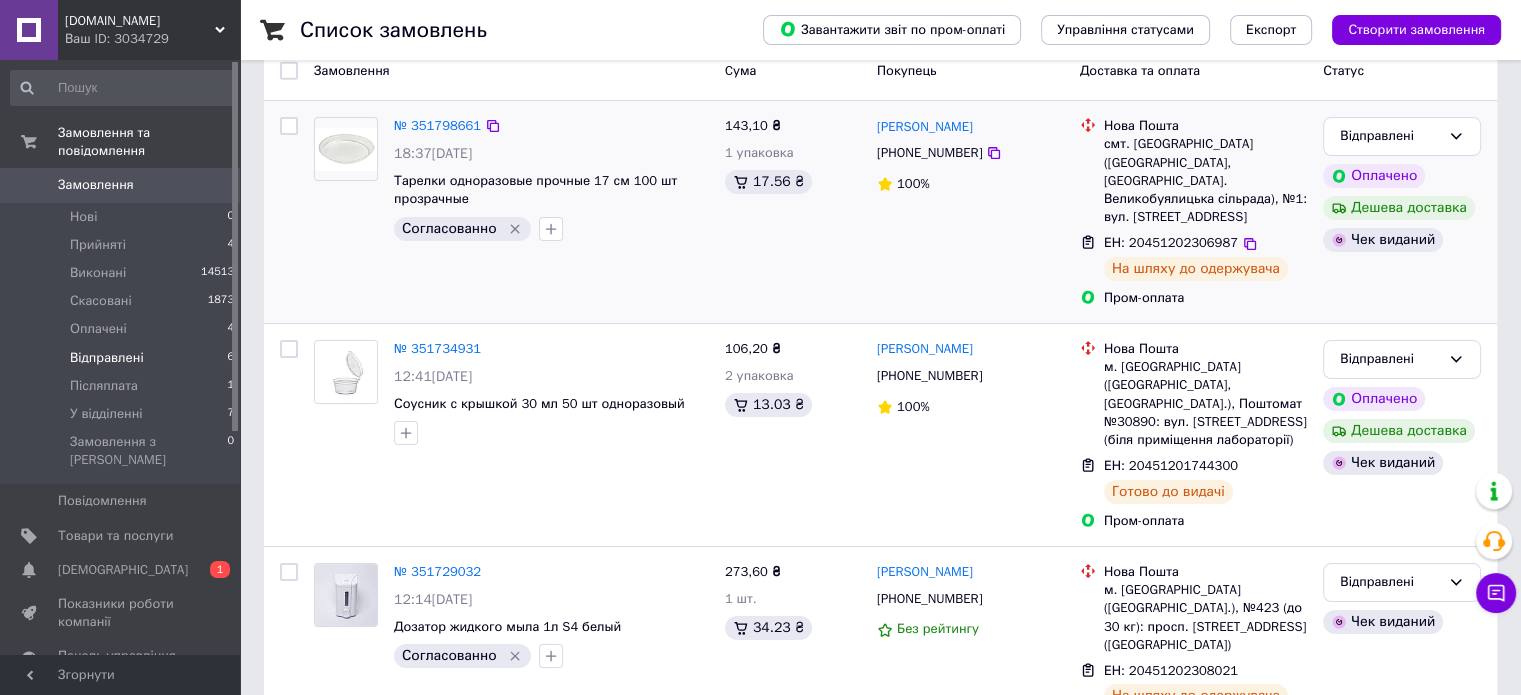 scroll, scrollTop: 200, scrollLeft: 0, axis: vertical 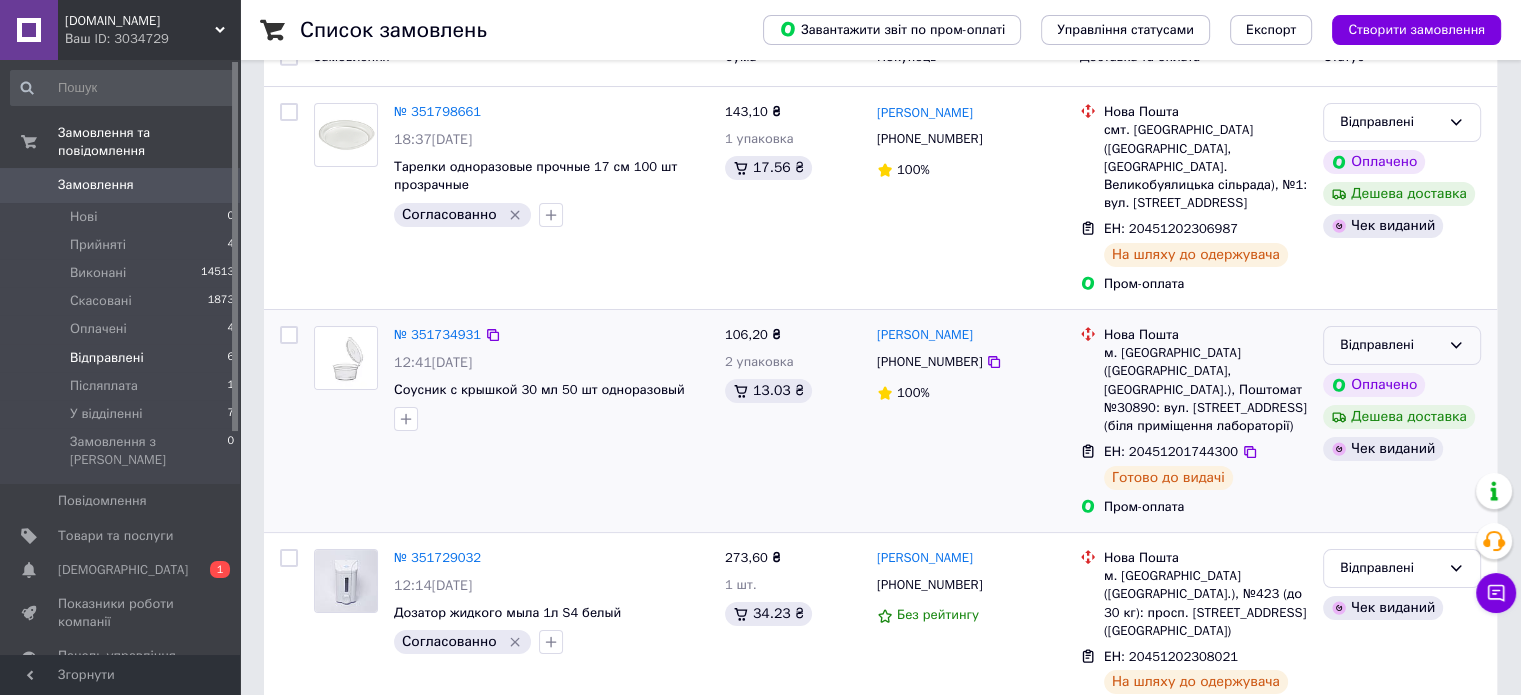 click on "Відправлені" at bounding box center [1390, 345] 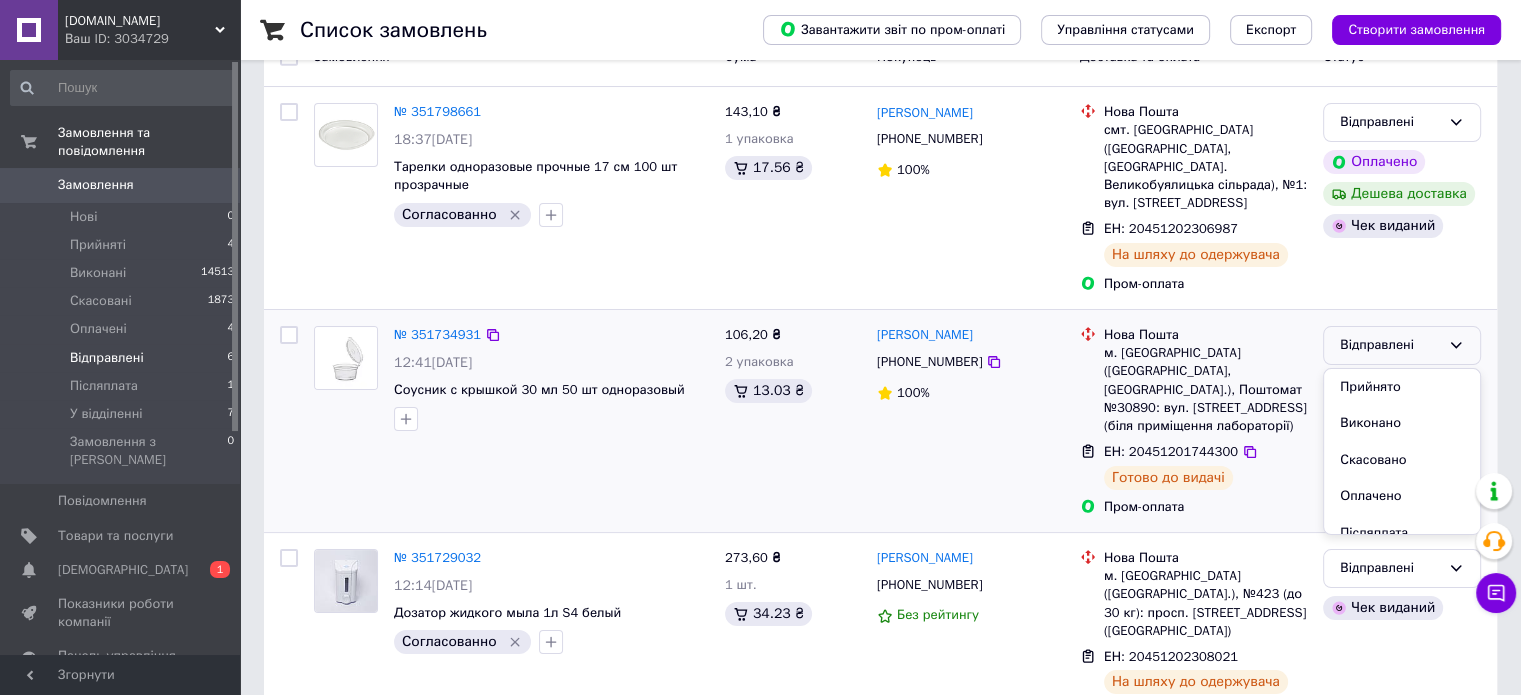 scroll, scrollTop: 53, scrollLeft: 0, axis: vertical 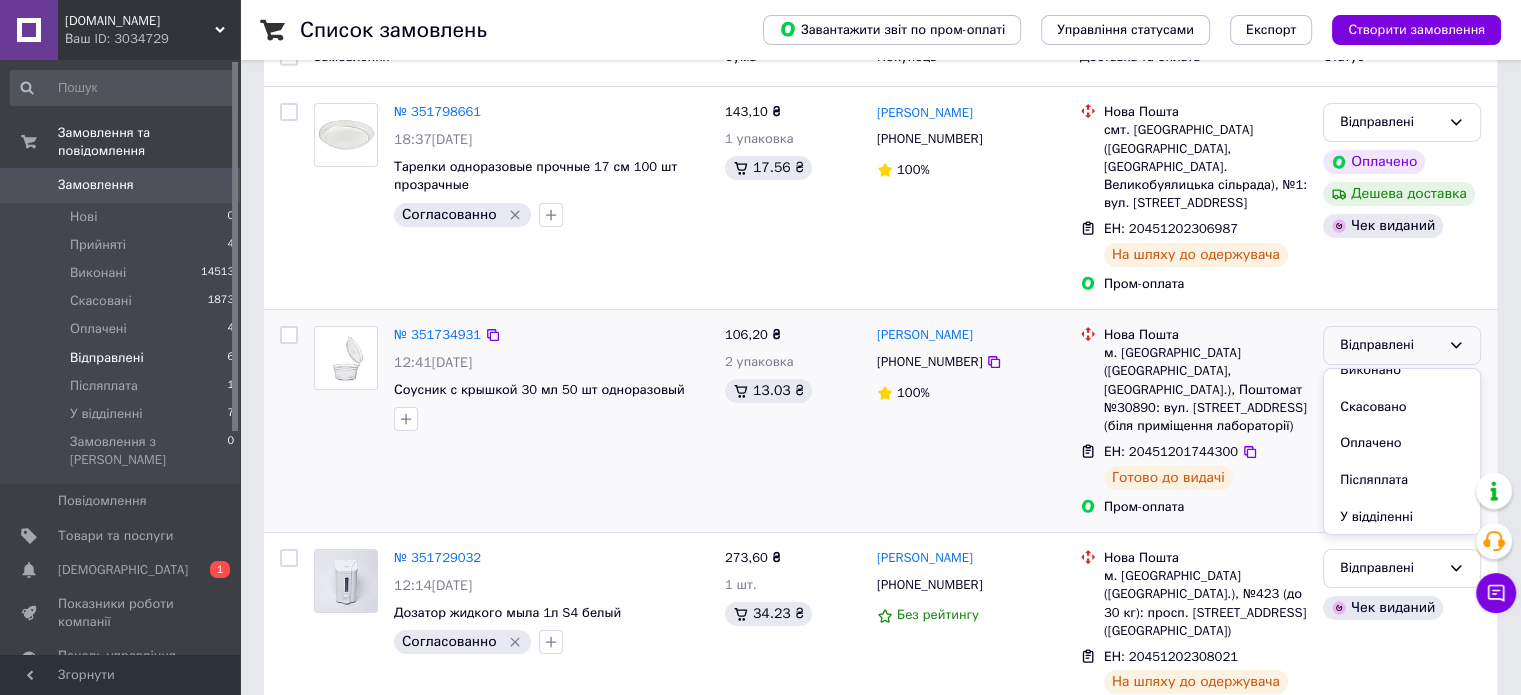 drag, startPoint x: 1382, startPoint y: 489, endPoint x: 1360, endPoint y: 474, distance: 26.627054 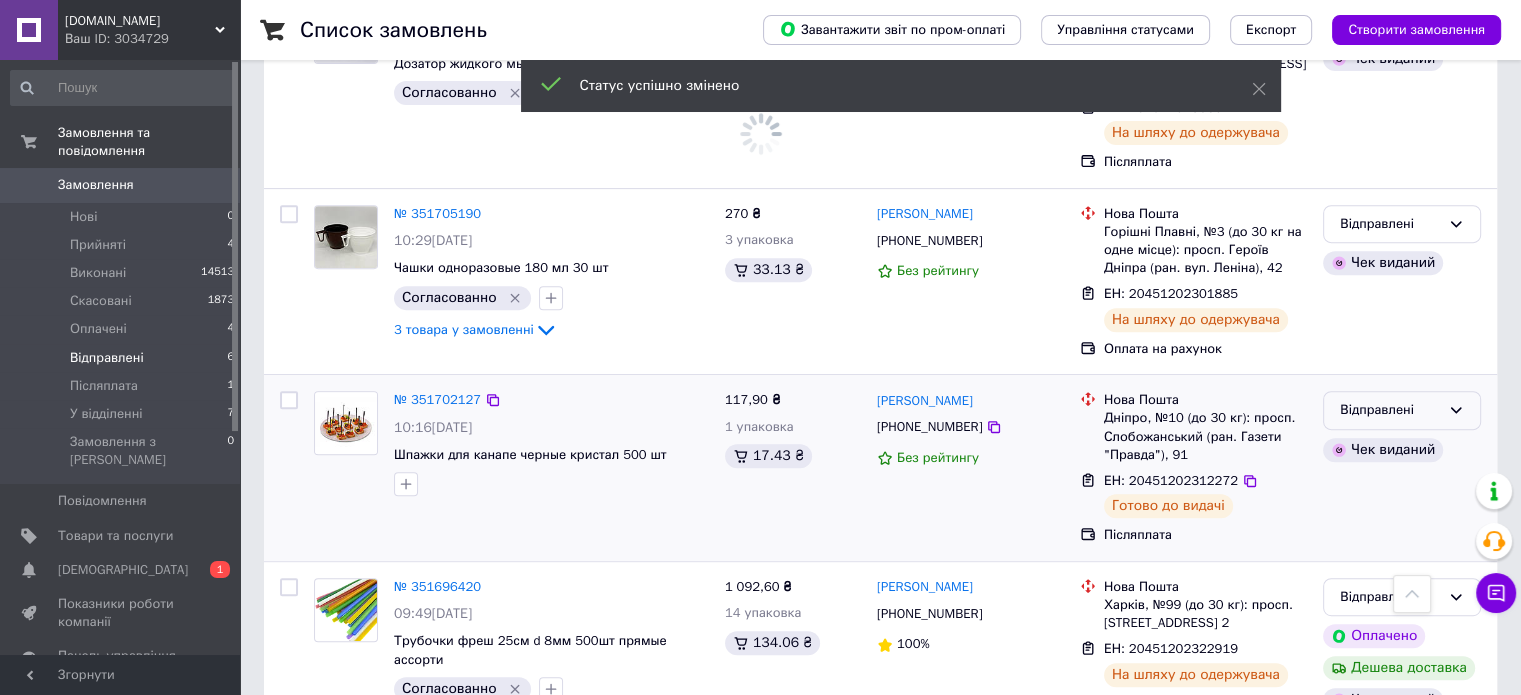 scroll, scrollTop: 752, scrollLeft: 0, axis: vertical 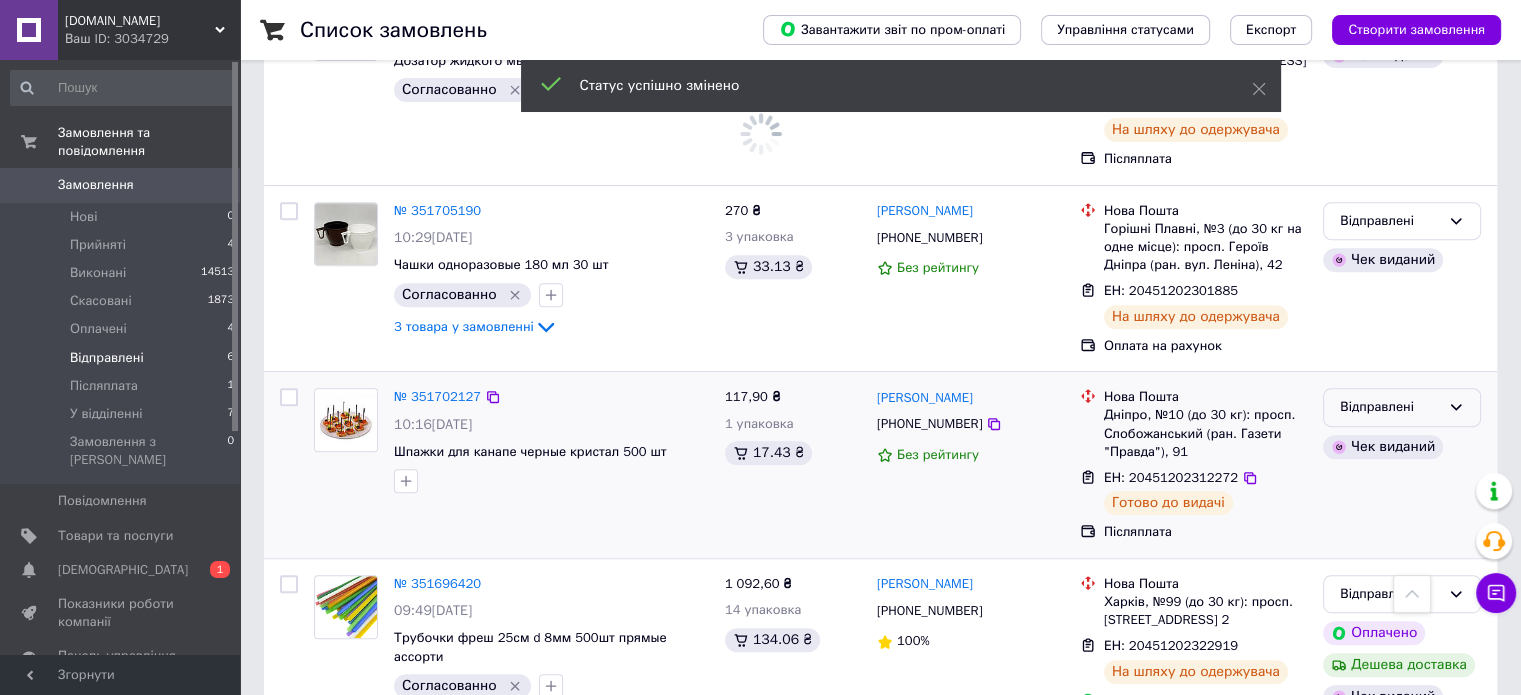 click on "Відправлені" at bounding box center (1390, 407) 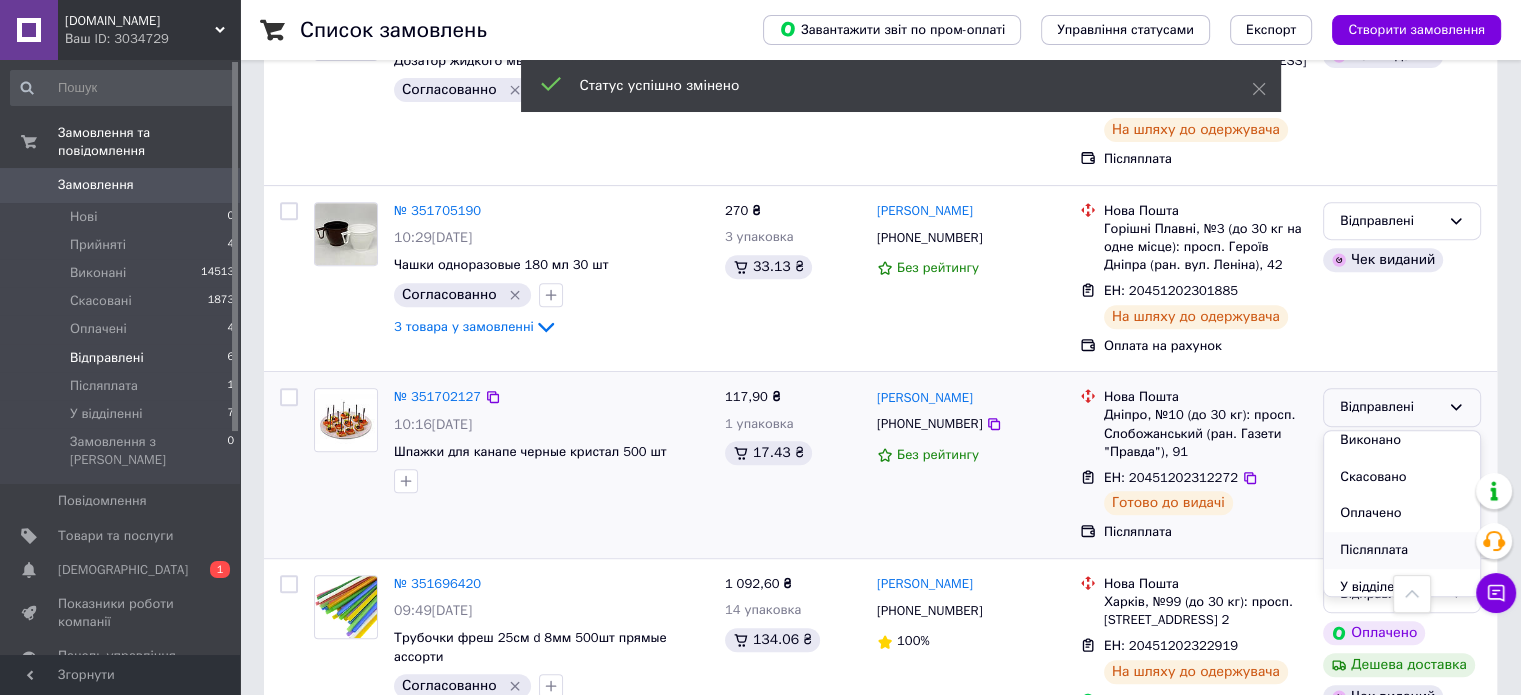 scroll, scrollTop: 53, scrollLeft: 0, axis: vertical 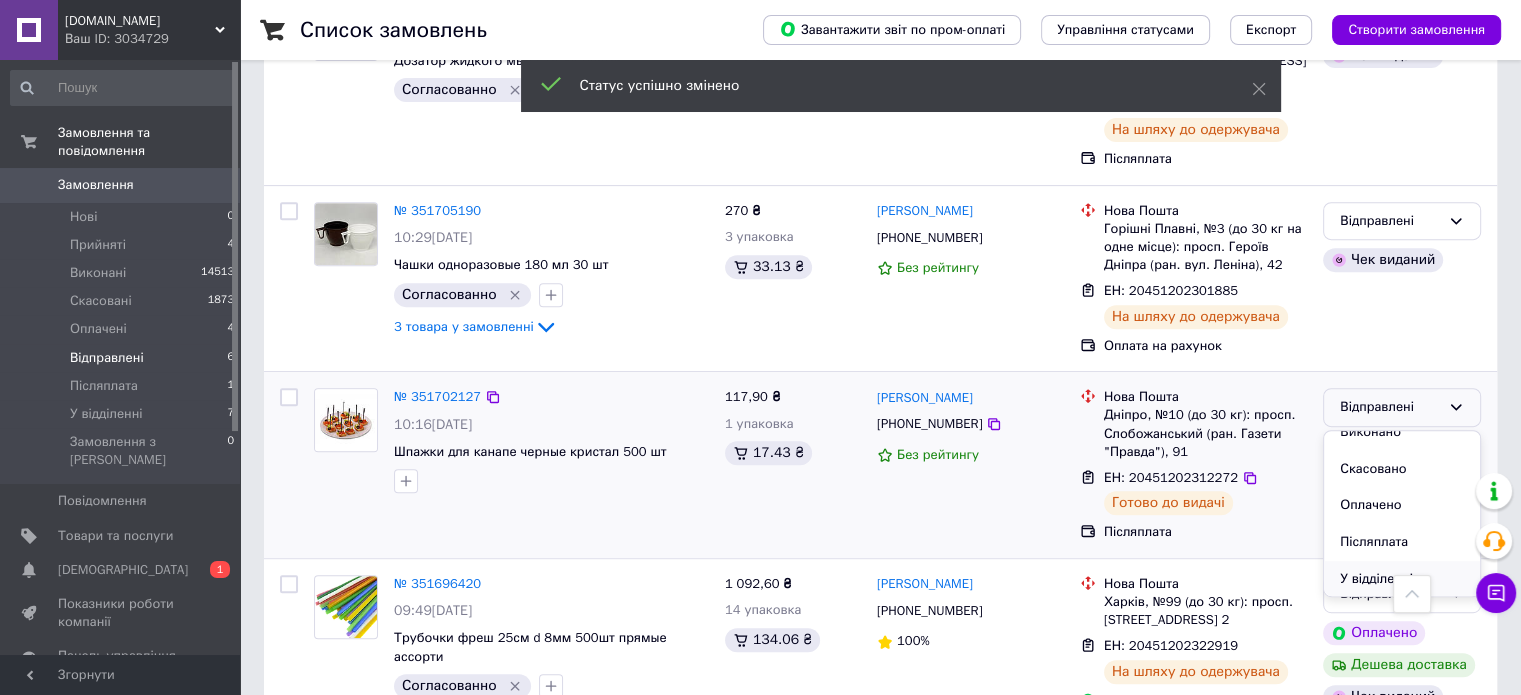 click on "У відділенні" at bounding box center [1402, 579] 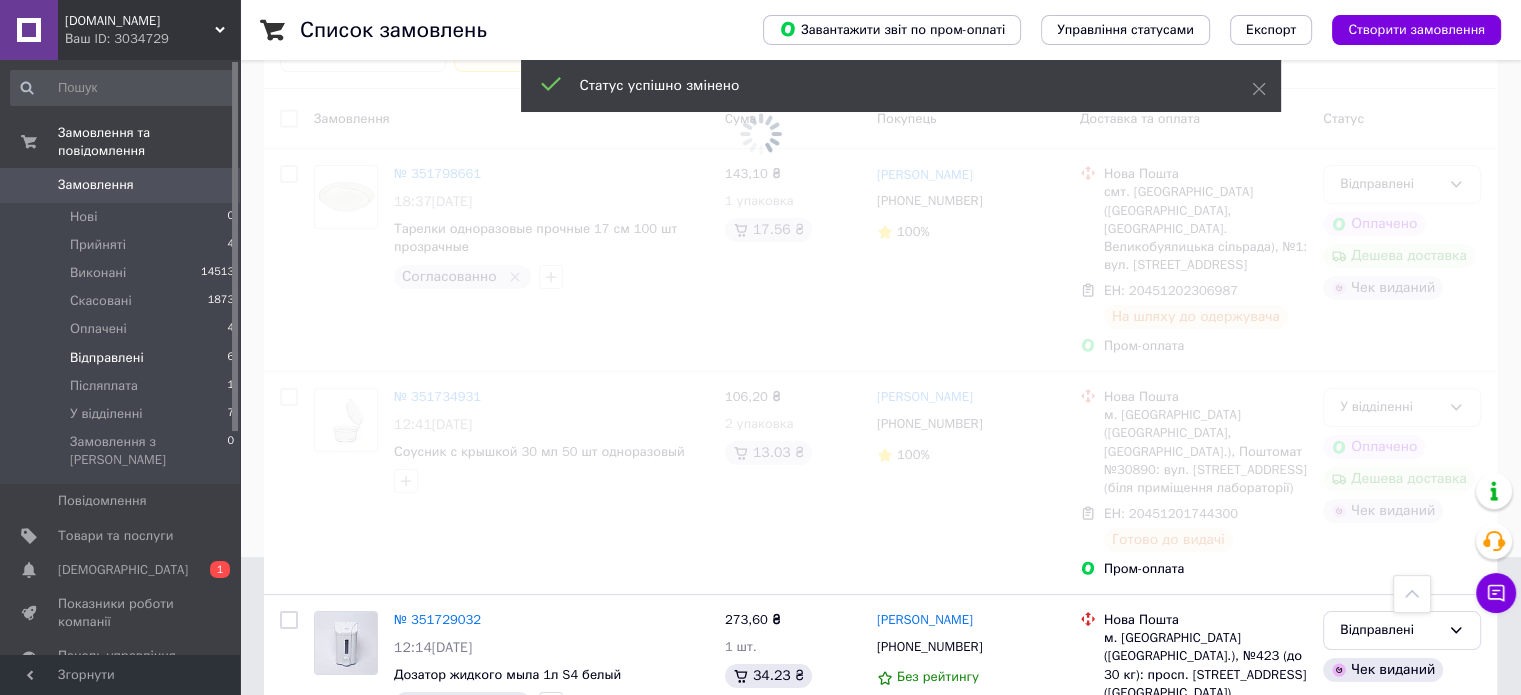 scroll, scrollTop: 52, scrollLeft: 0, axis: vertical 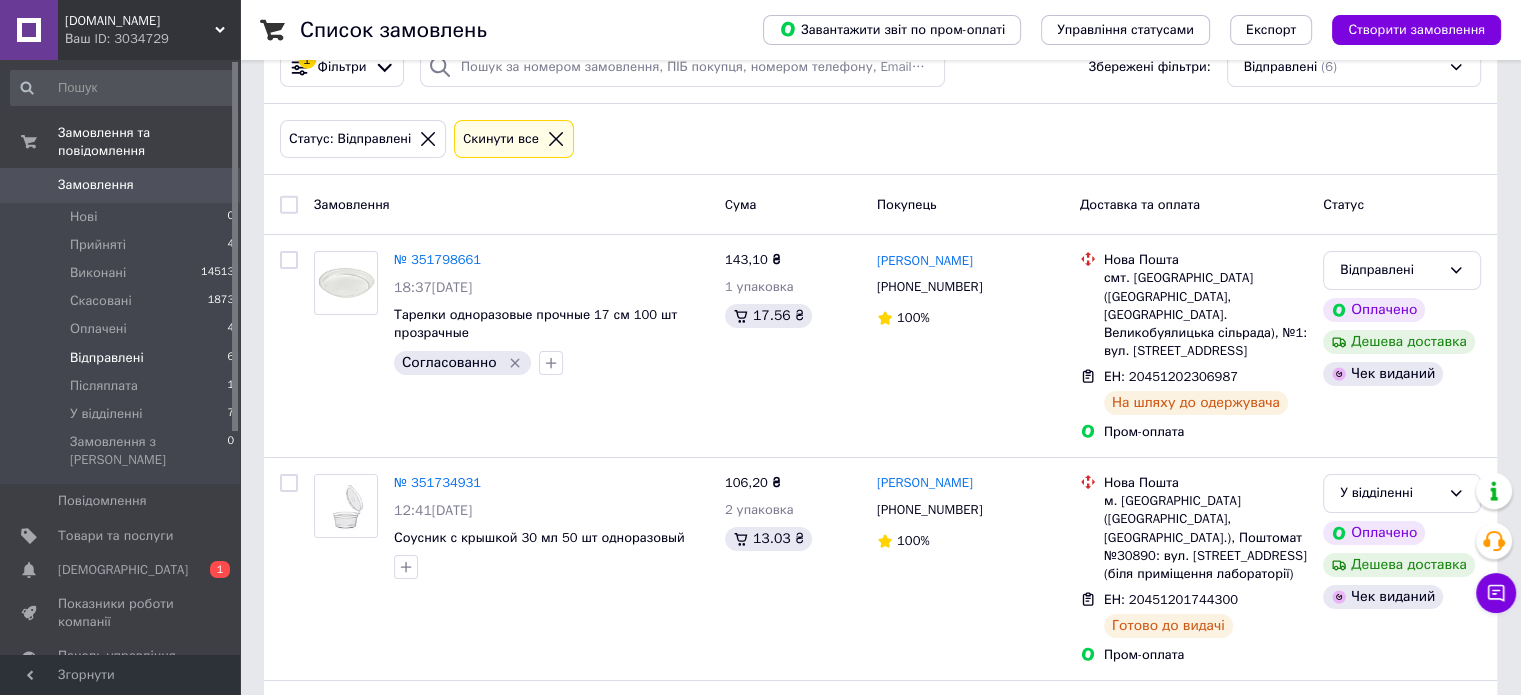click on "Замовлення" at bounding box center (96, 185) 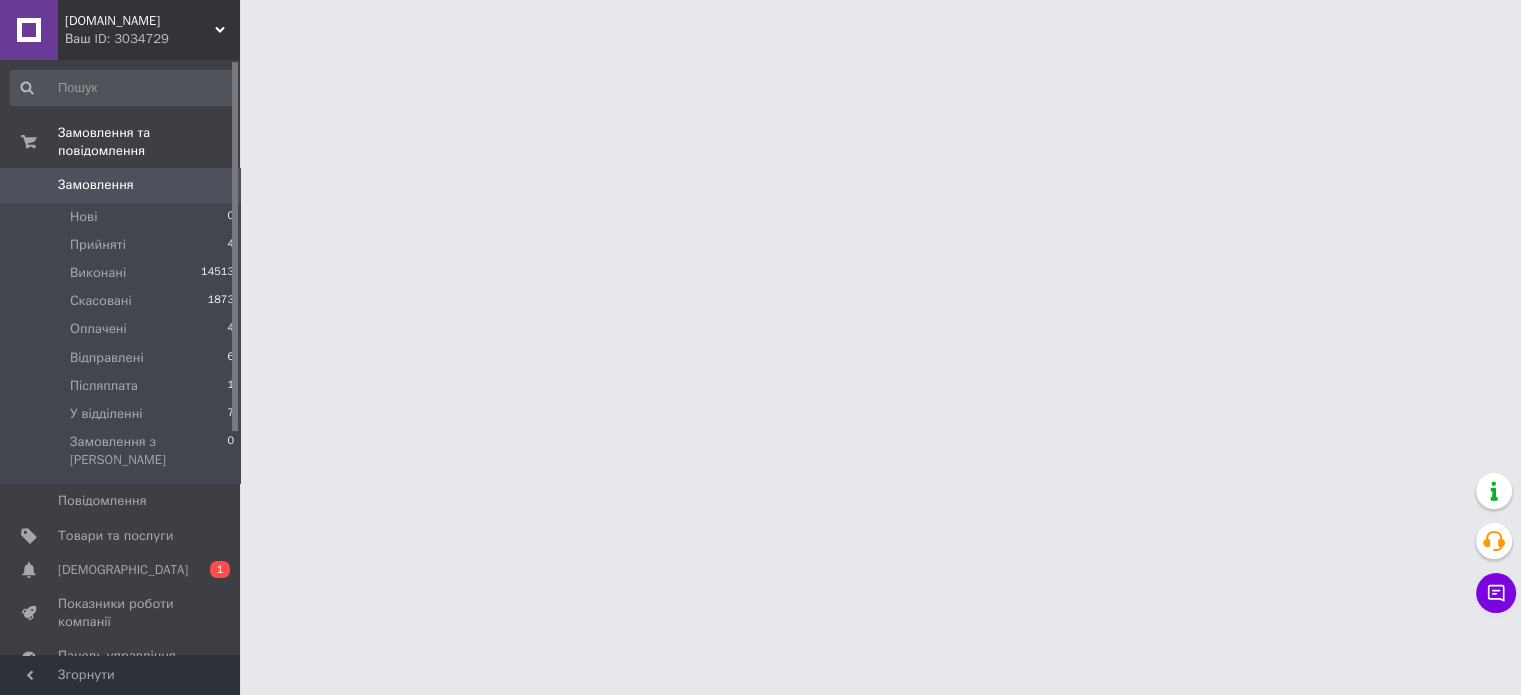scroll, scrollTop: 0, scrollLeft: 0, axis: both 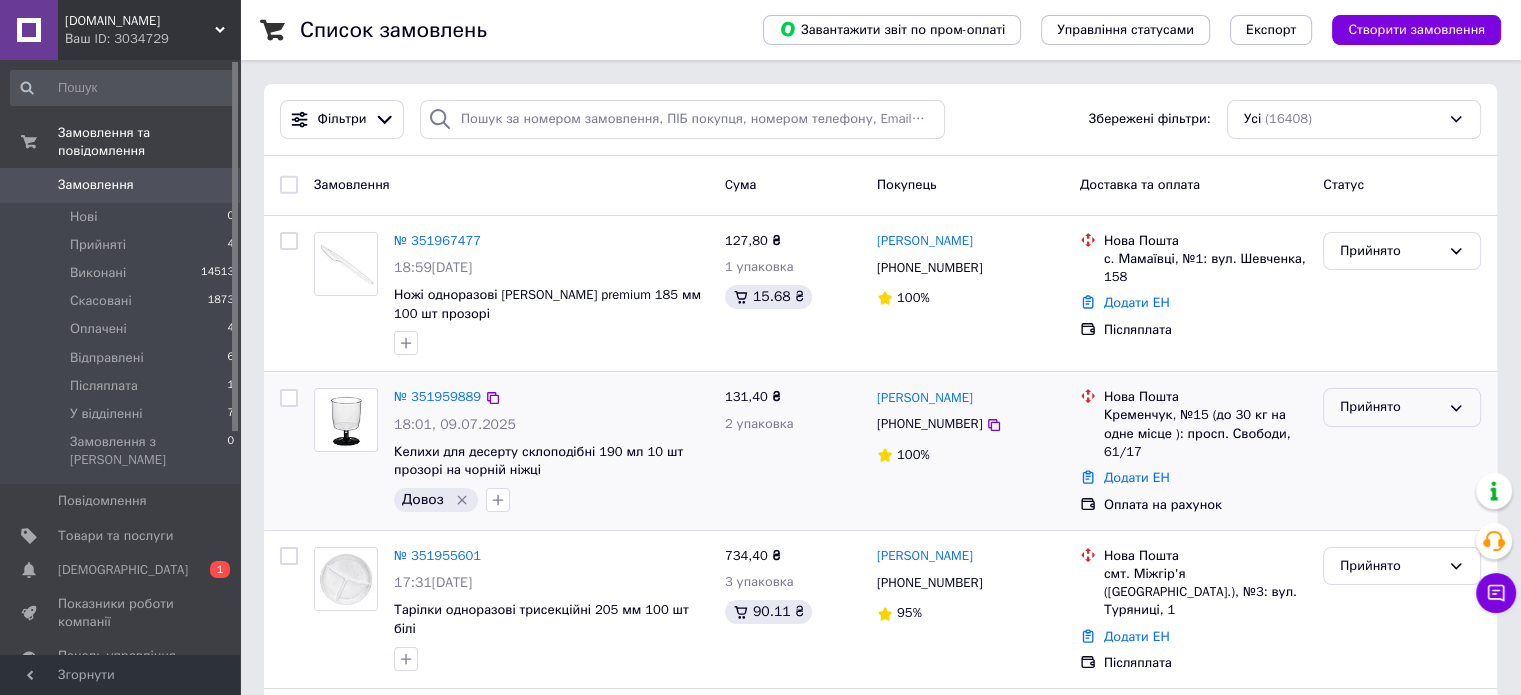 click on "Прийнято" at bounding box center [1402, 407] 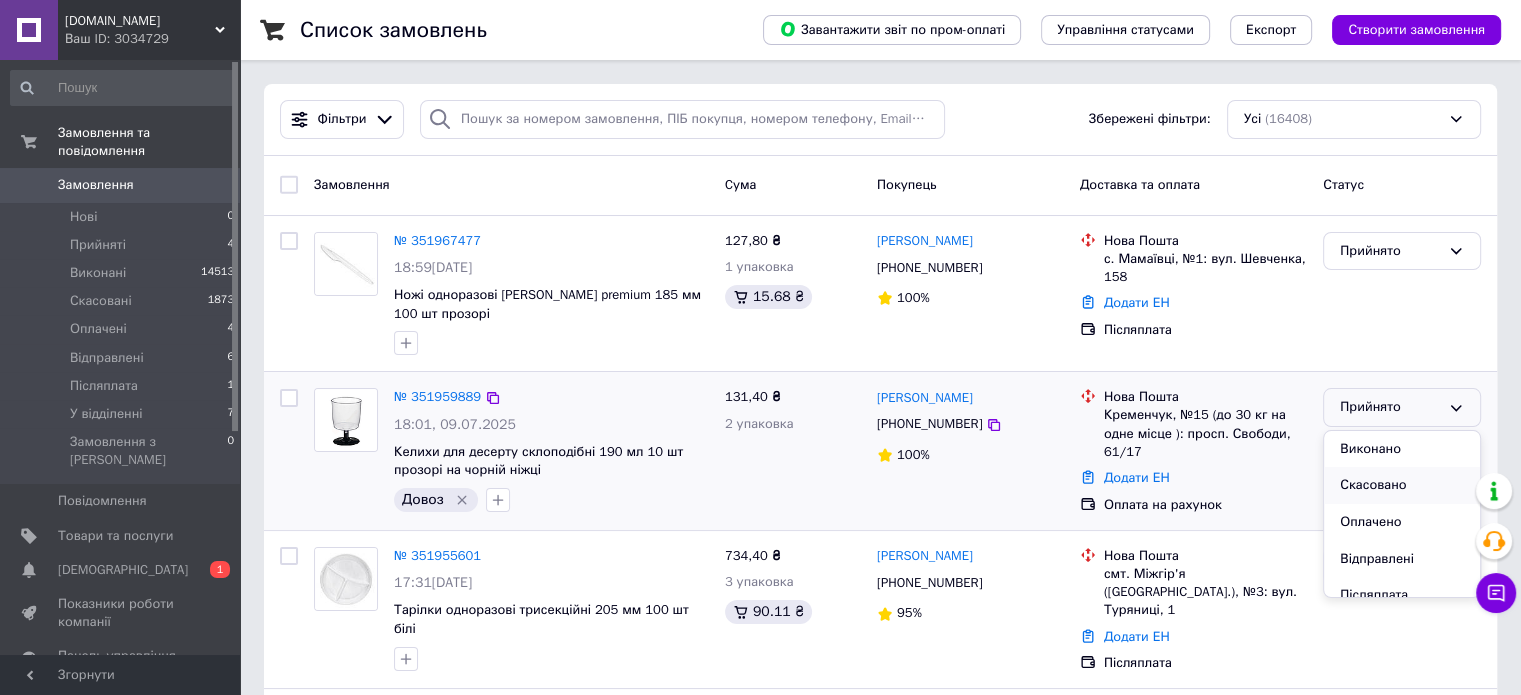 click on "Скасовано" at bounding box center [1402, 485] 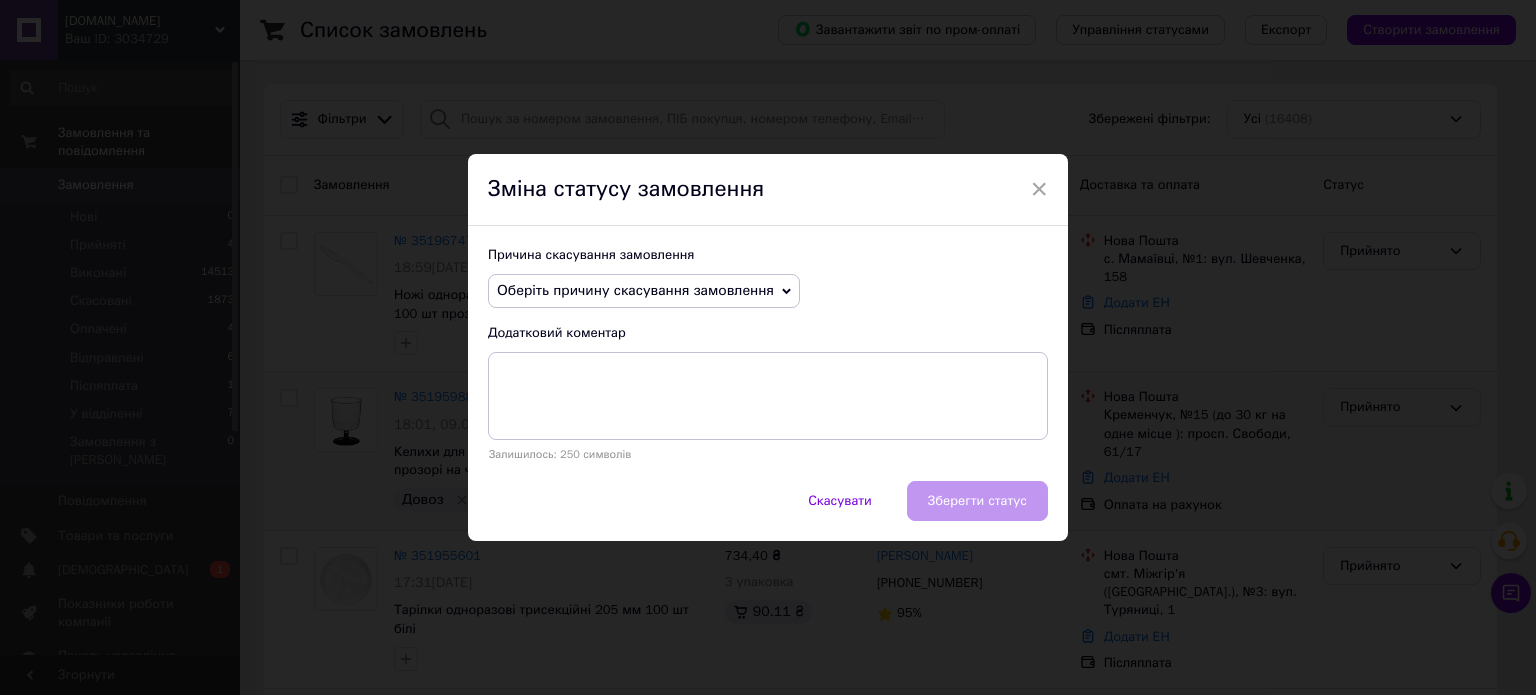 click on "Оберіть причину скасування замовлення" at bounding box center [635, 290] 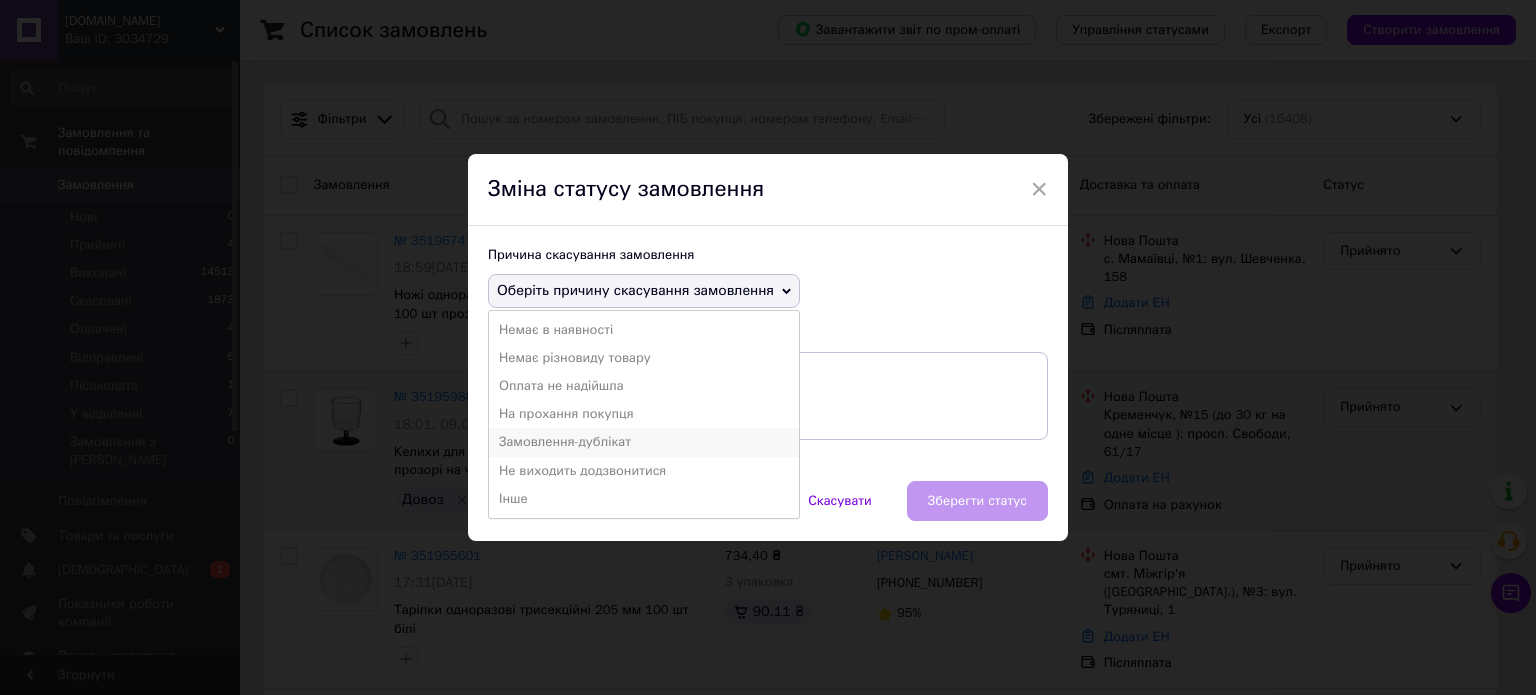 click on "Замовлення-дублікат" at bounding box center (644, 442) 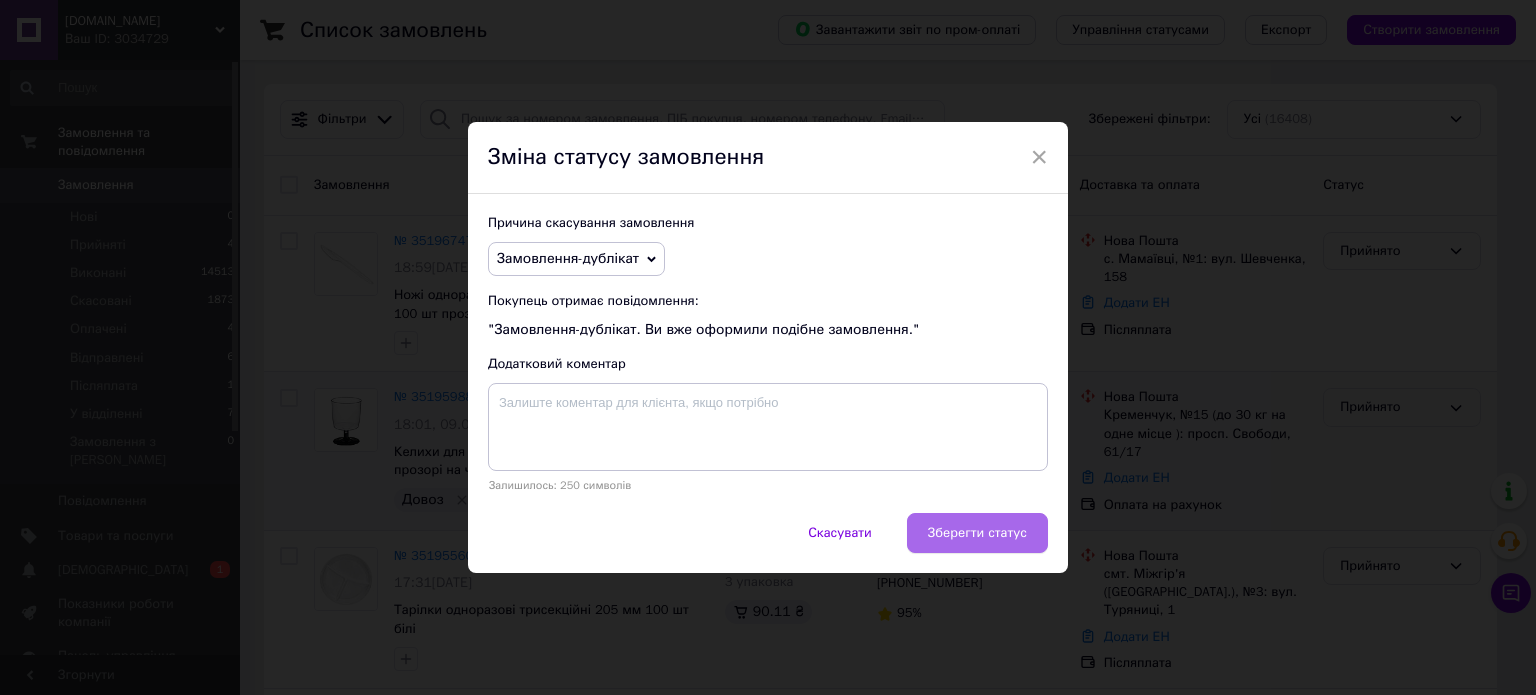 click on "Зберегти статус" at bounding box center (977, 533) 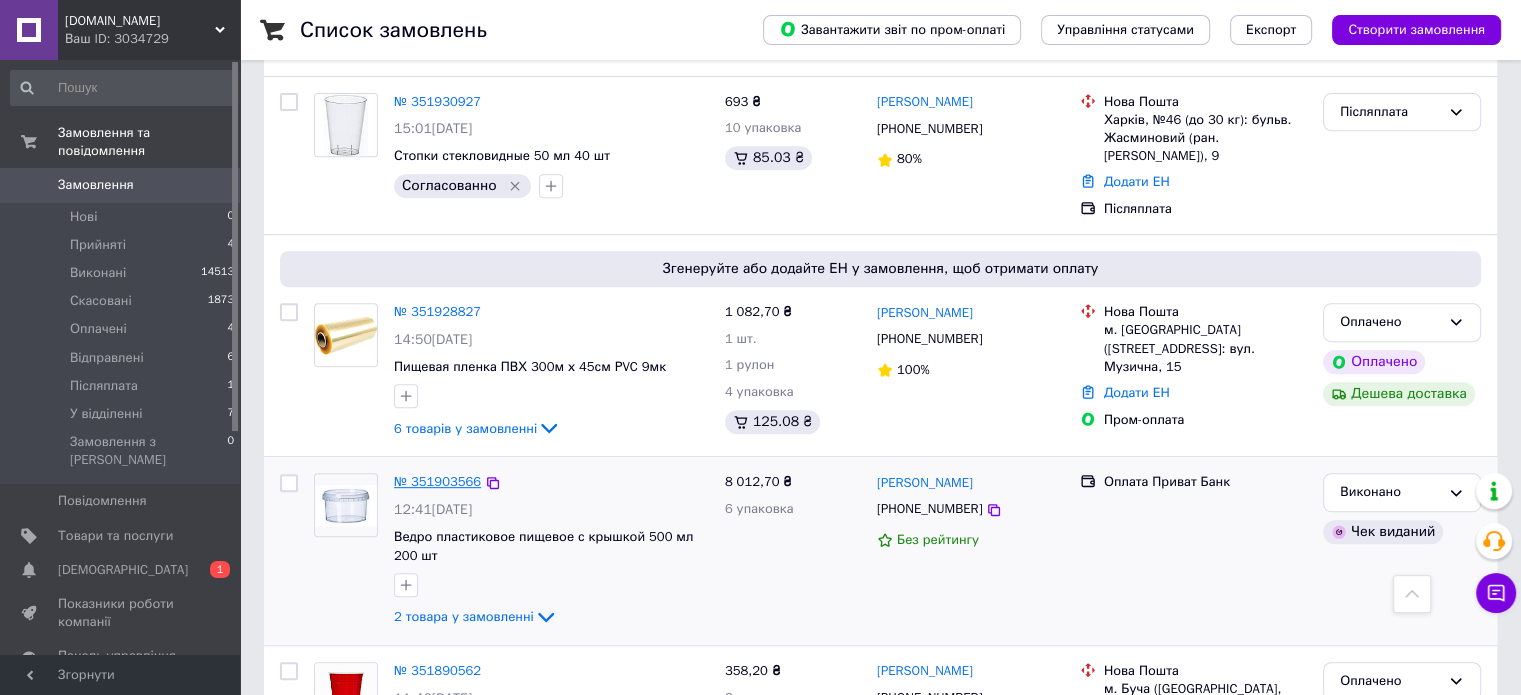 scroll, scrollTop: 800, scrollLeft: 0, axis: vertical 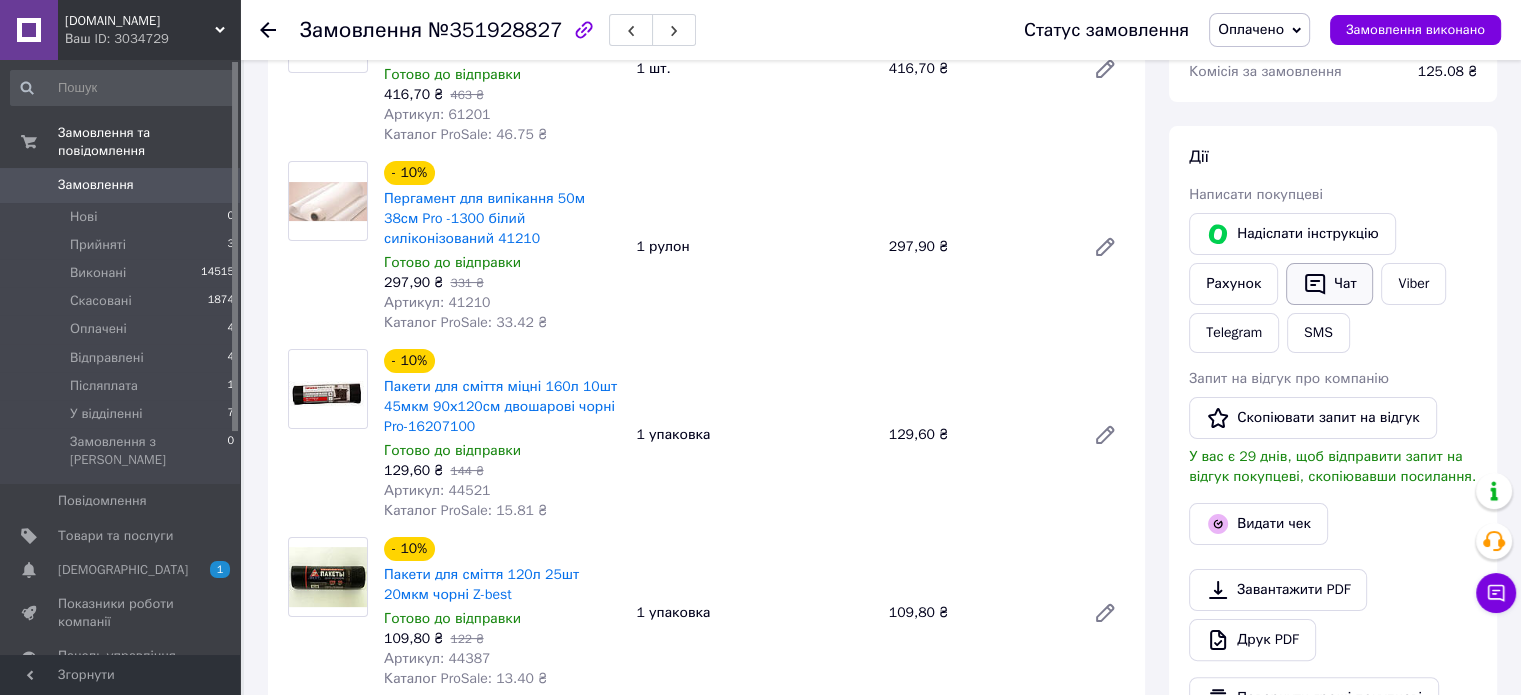 click on "Чат" at bounding box center [1329, 284] 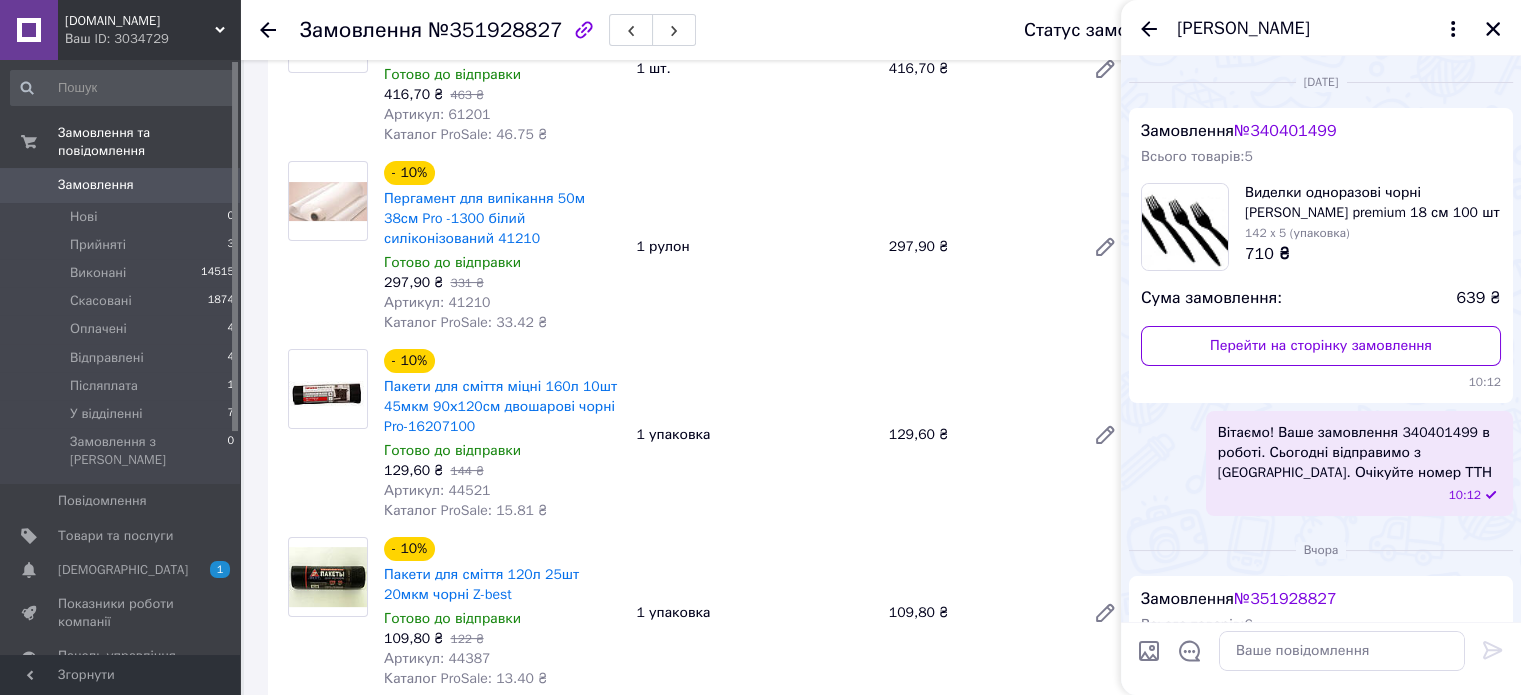 scroll, scrollTop: 407, scrollLeft: 0, axis: vertical 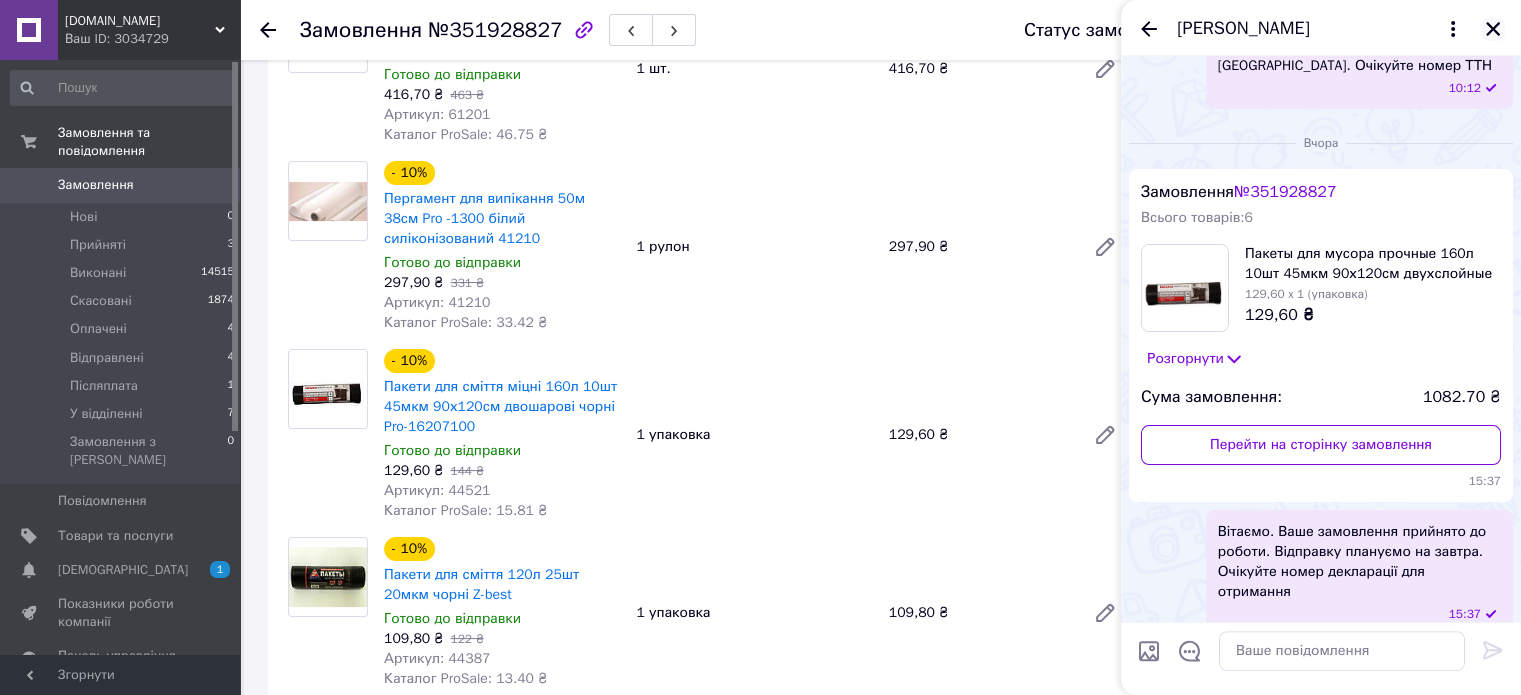 click 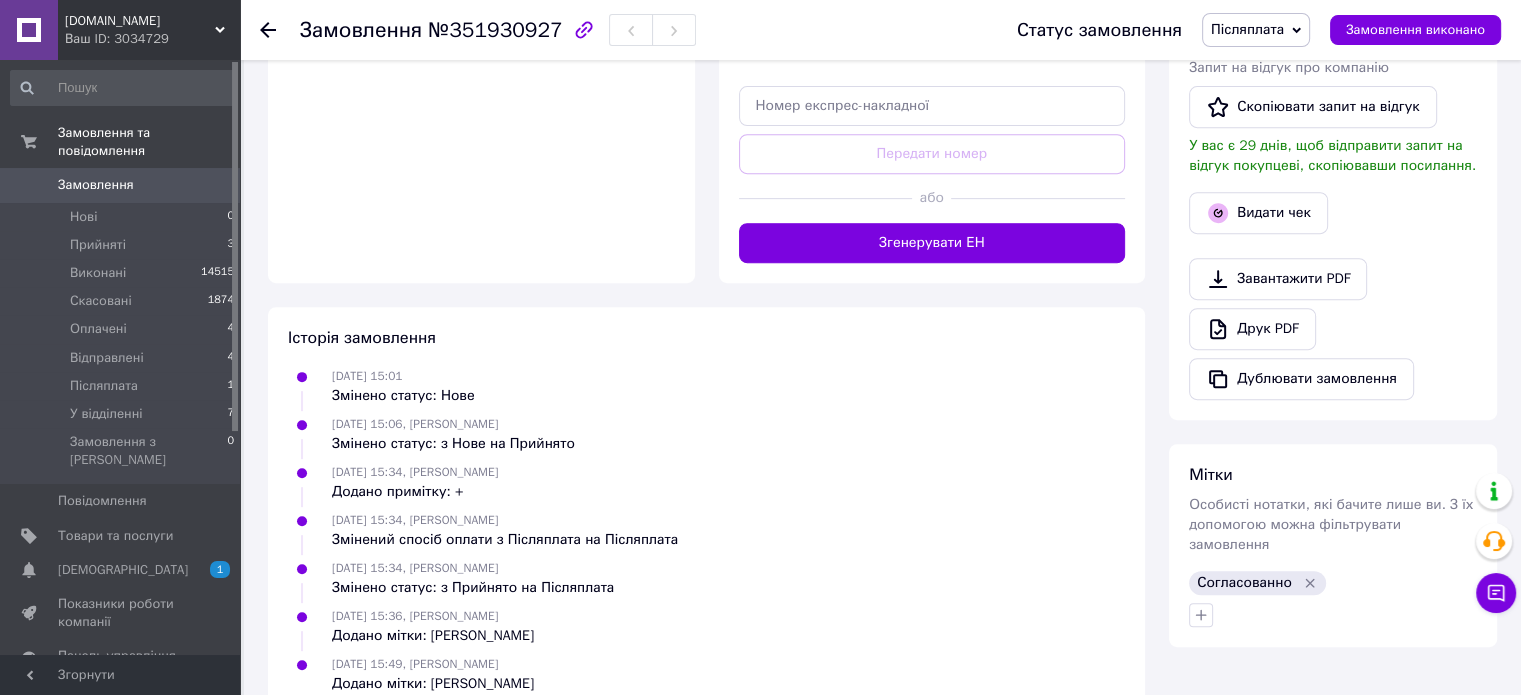 scroll, scrollTop: 848, scrollLeft: 0, axis: vertical 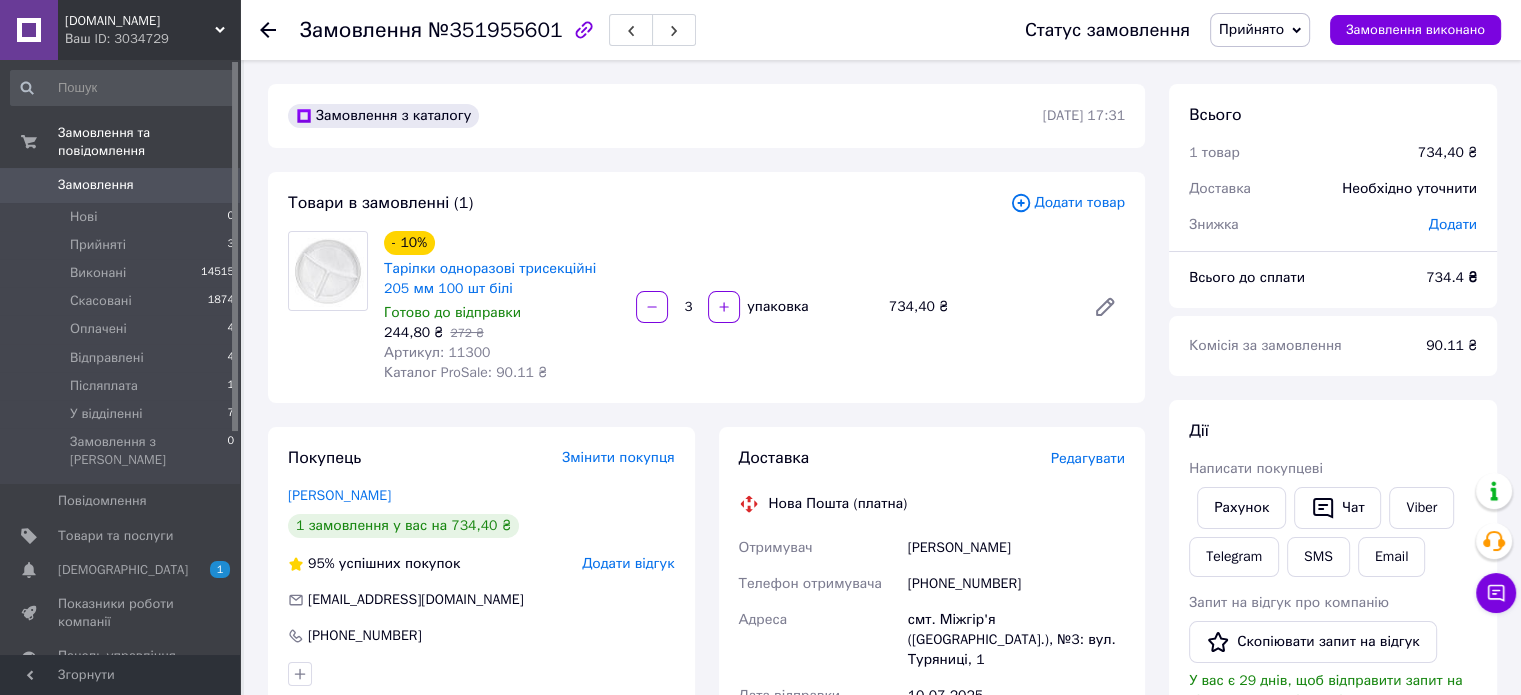click on "Прийнято" at bounding box center [1251, 29] 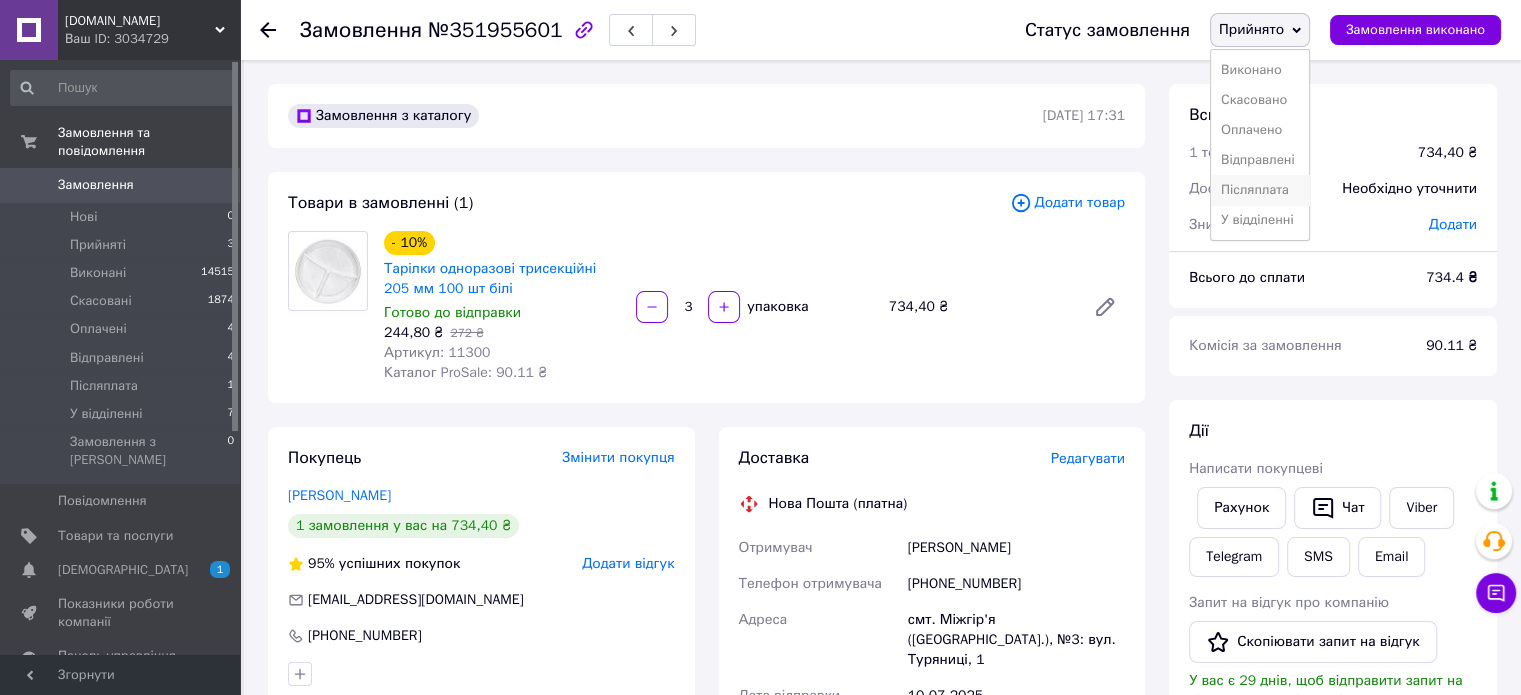 click on "Післяплата" at bounding box center [1260, 190] 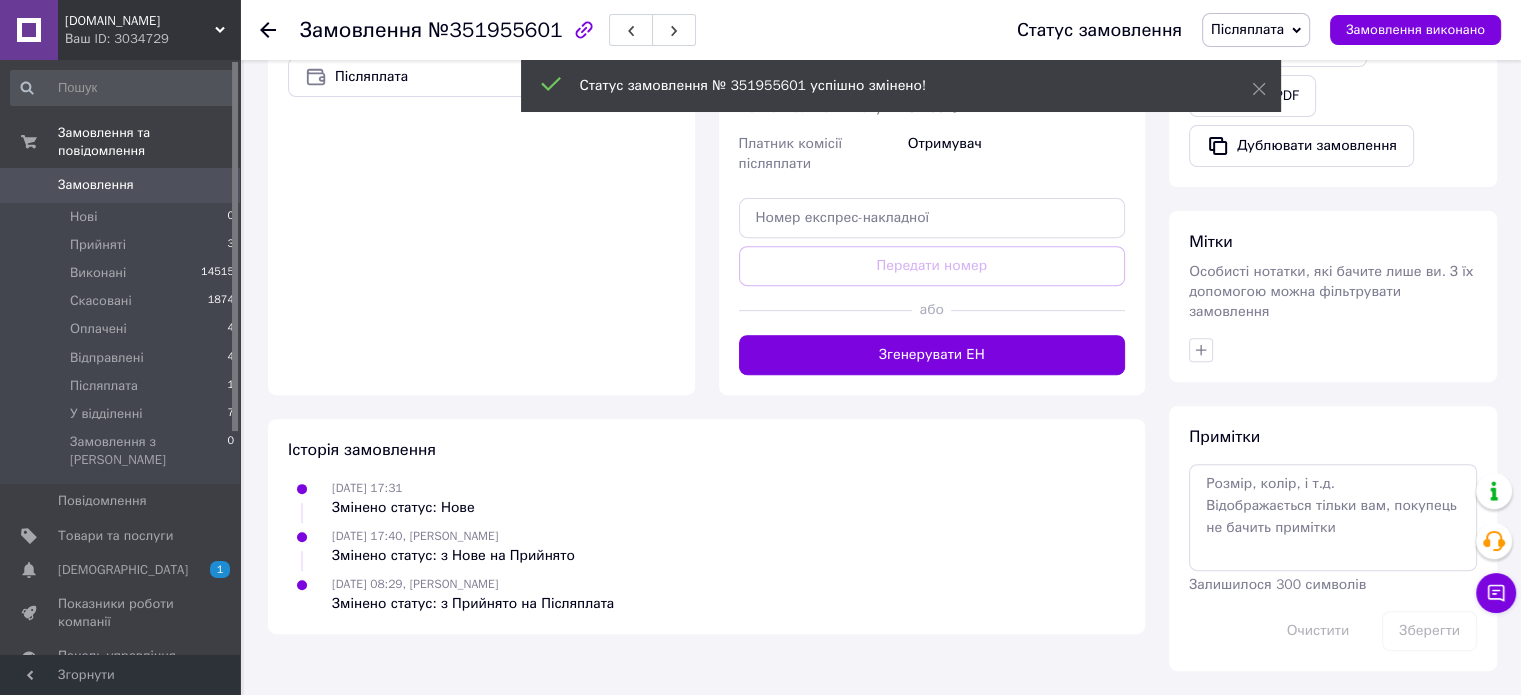 scroll, scrollTop: 708, scrollLeft: 0, axis: vertical 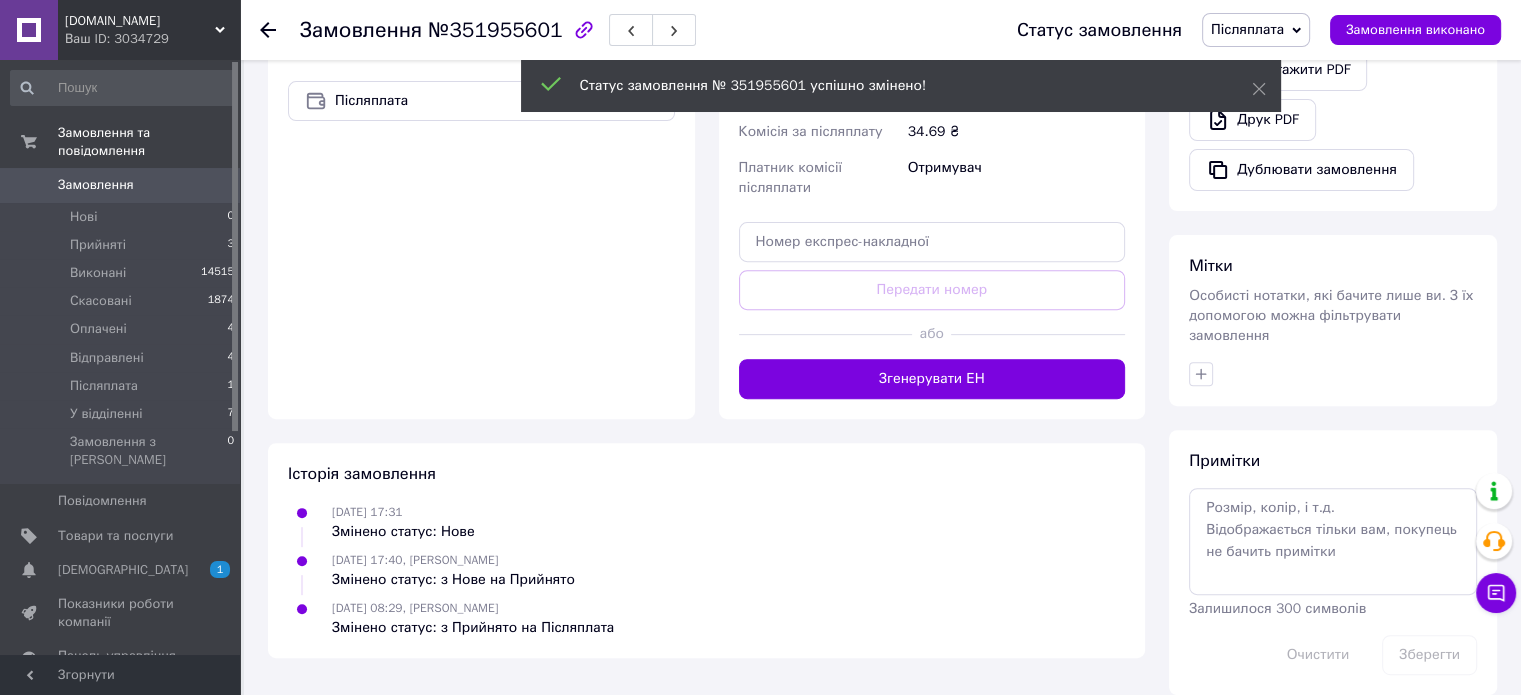 click 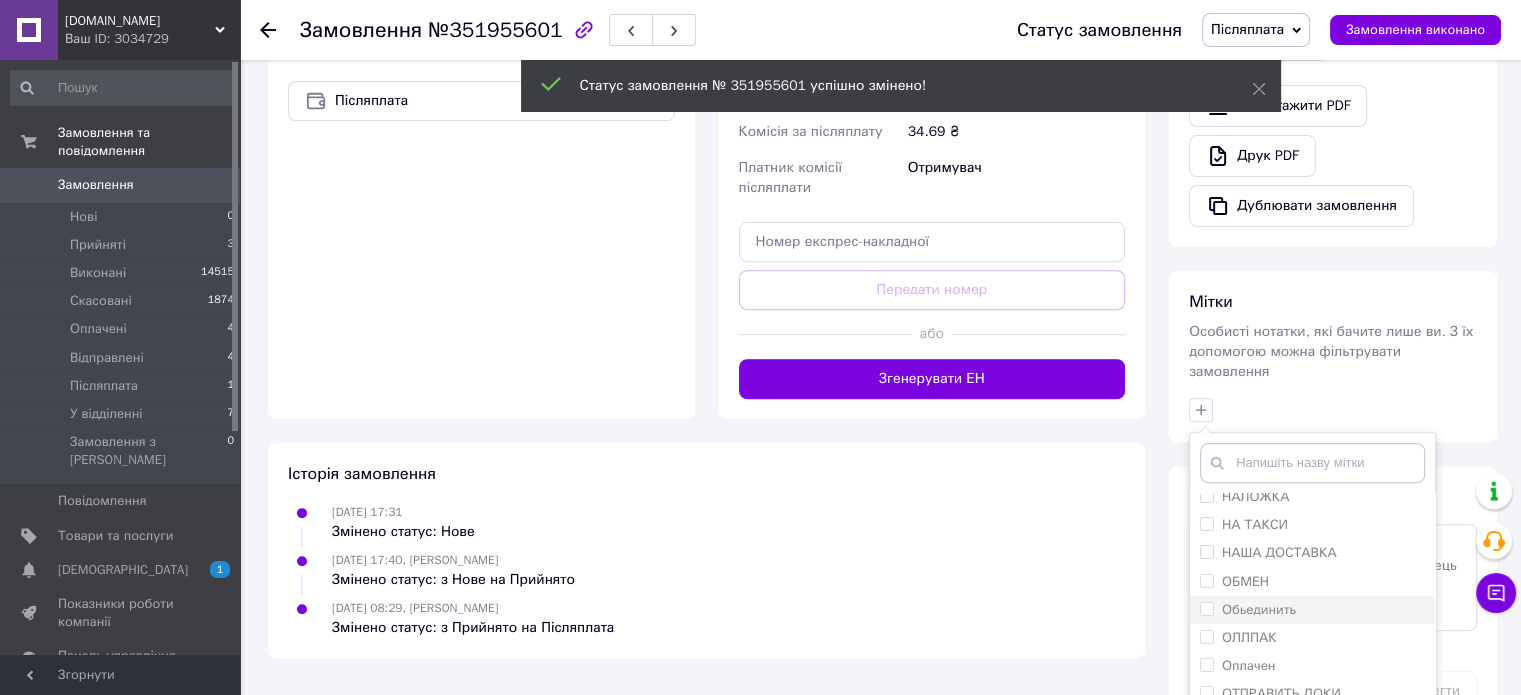 scroll, scrollTop: 600, scrollLeft: 0, axis: vertical 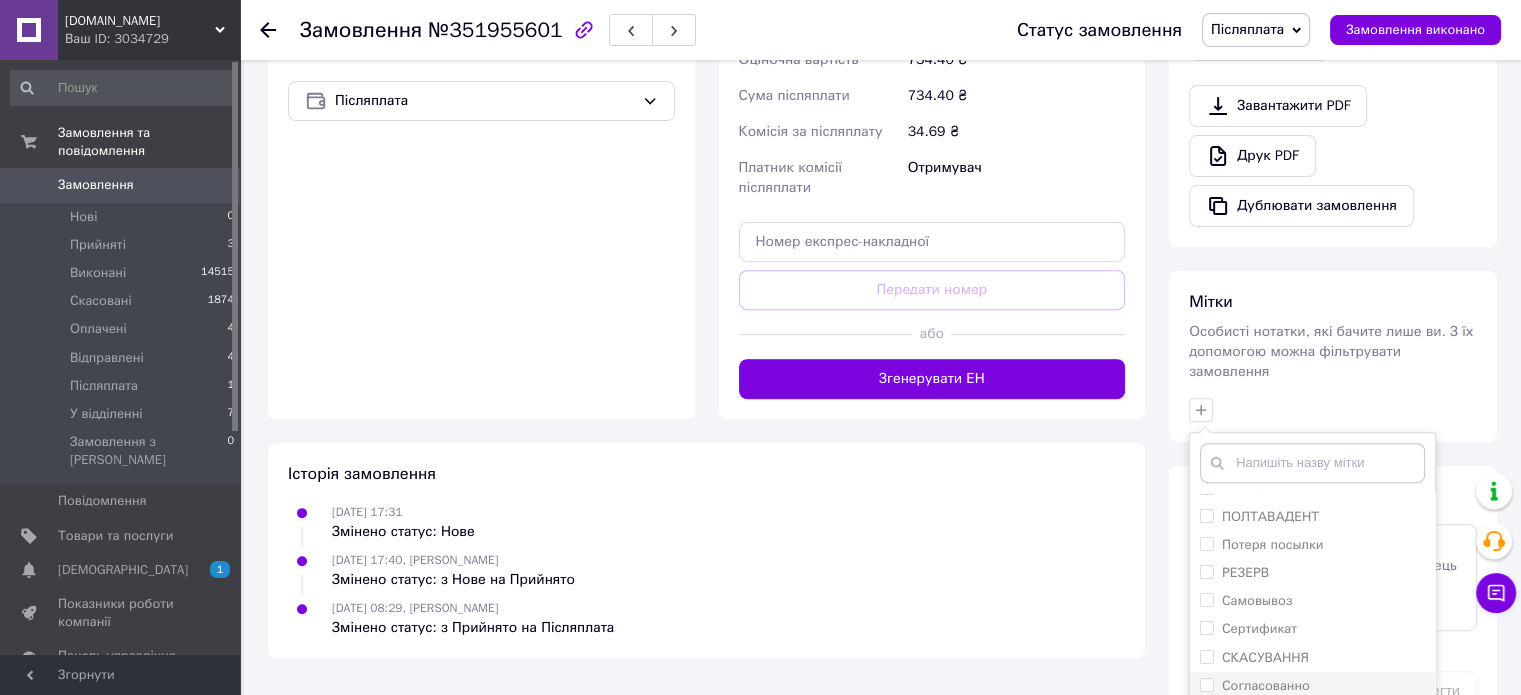 click on "Согласованно" at bounding box center (1206, 684) 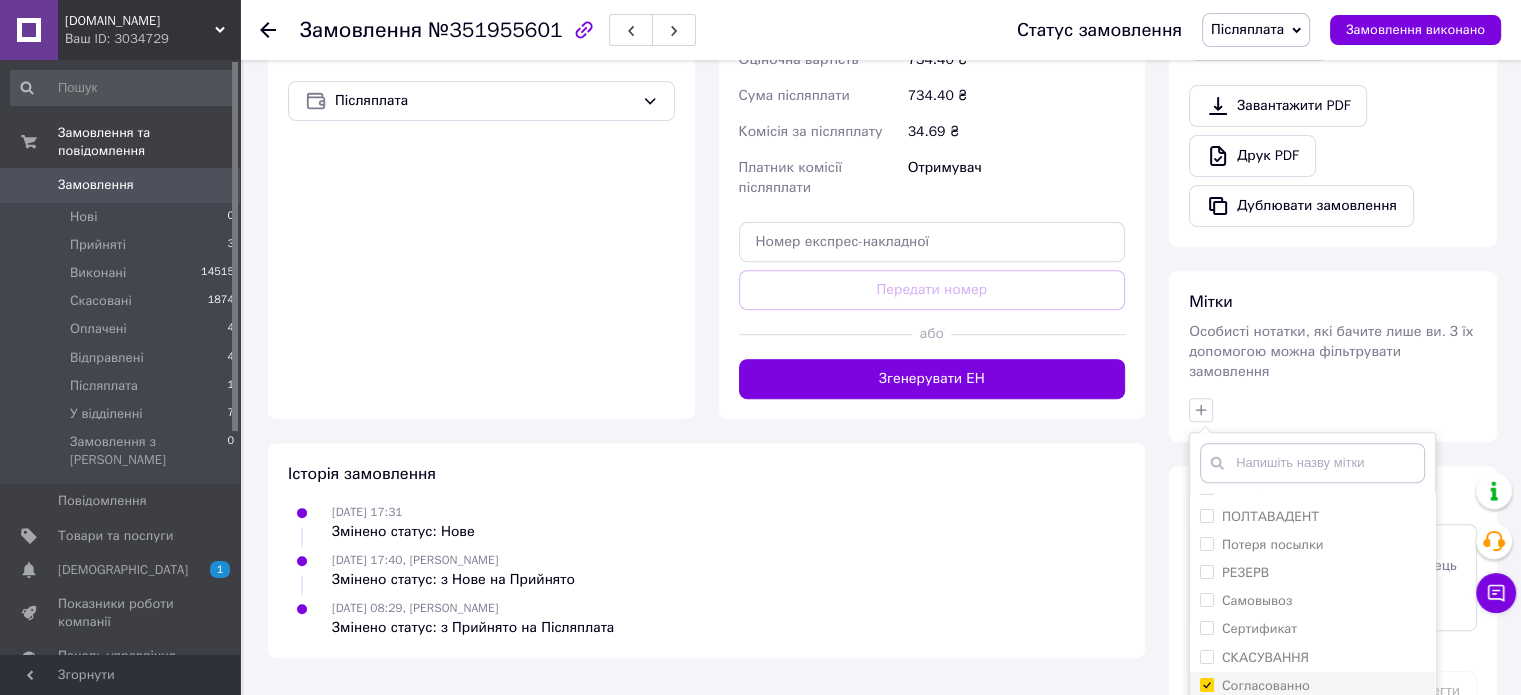 checkbox on "true" 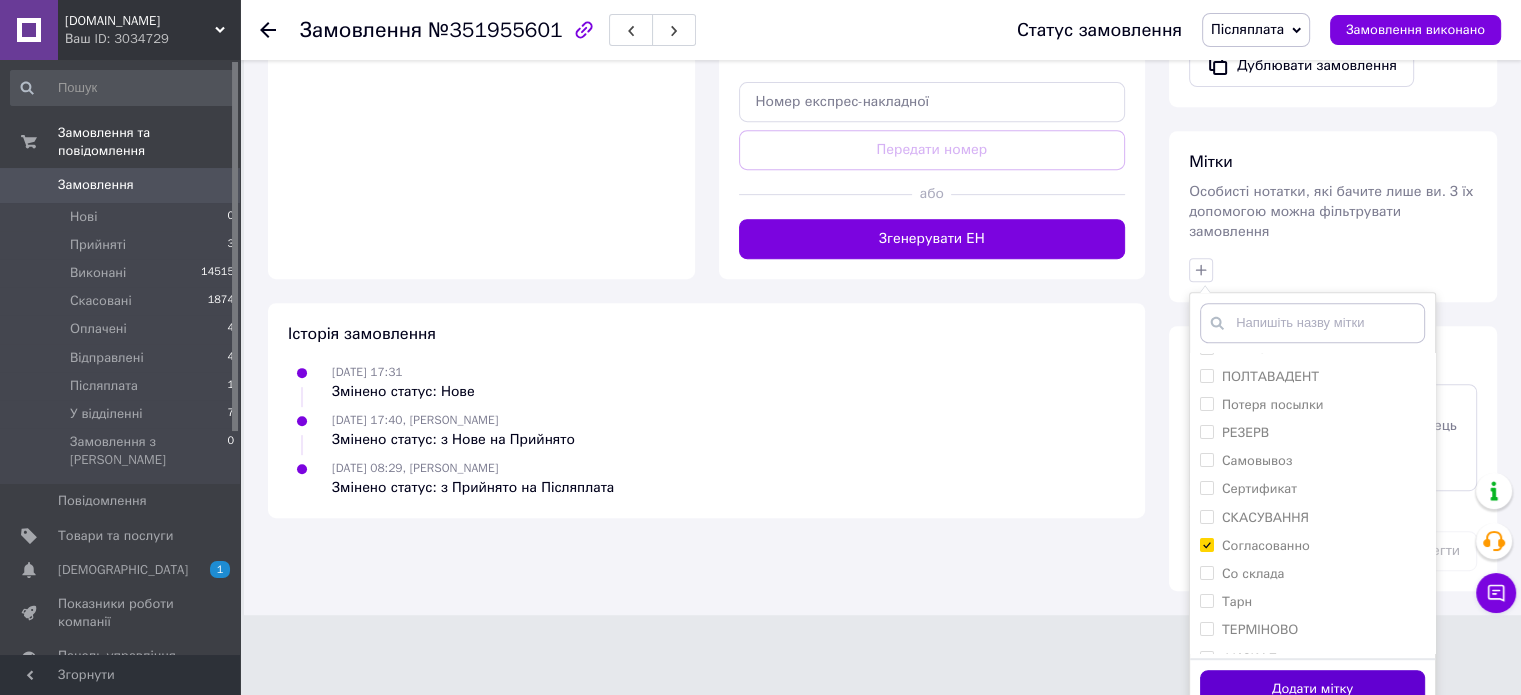 click on "Додати мітку" at bounding box center (1312, 689) 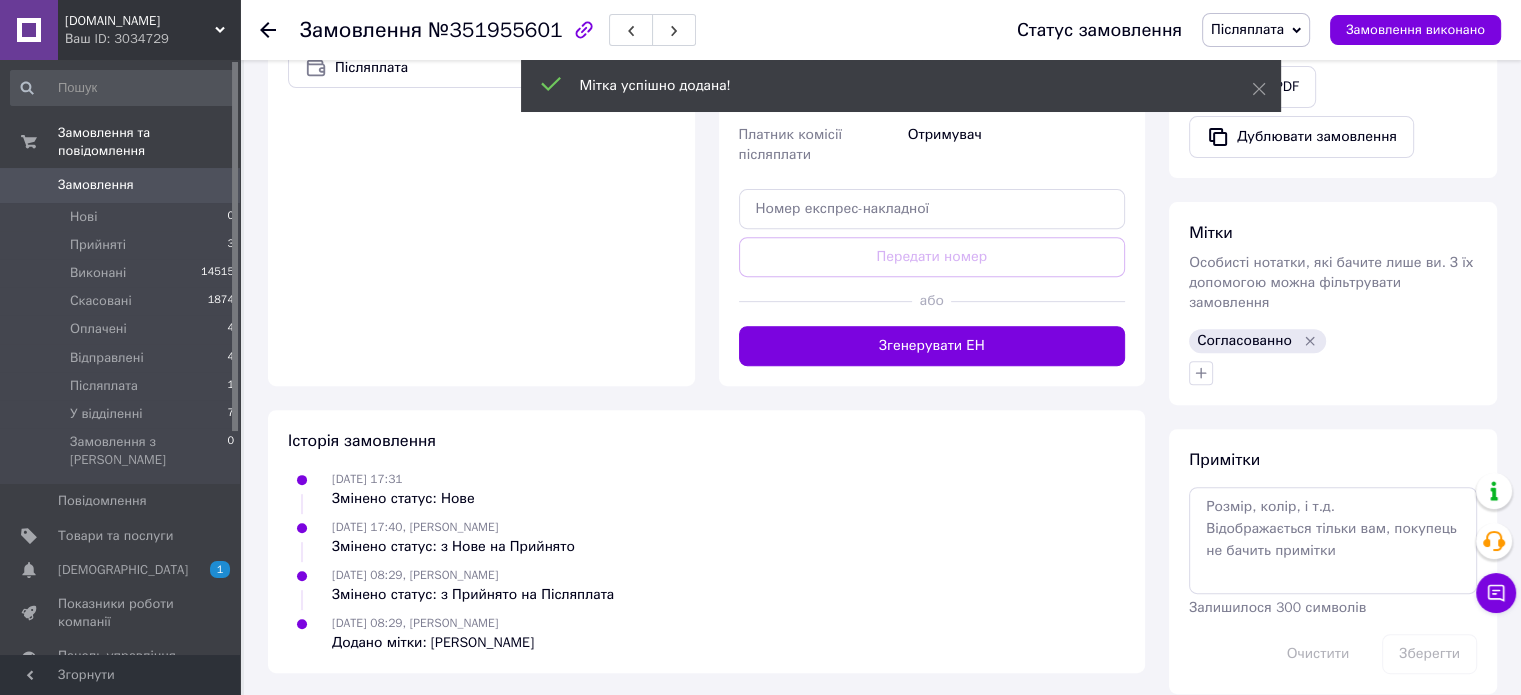 scroll, scrollTop: 777, scrollLeft: 0, axis: vertical 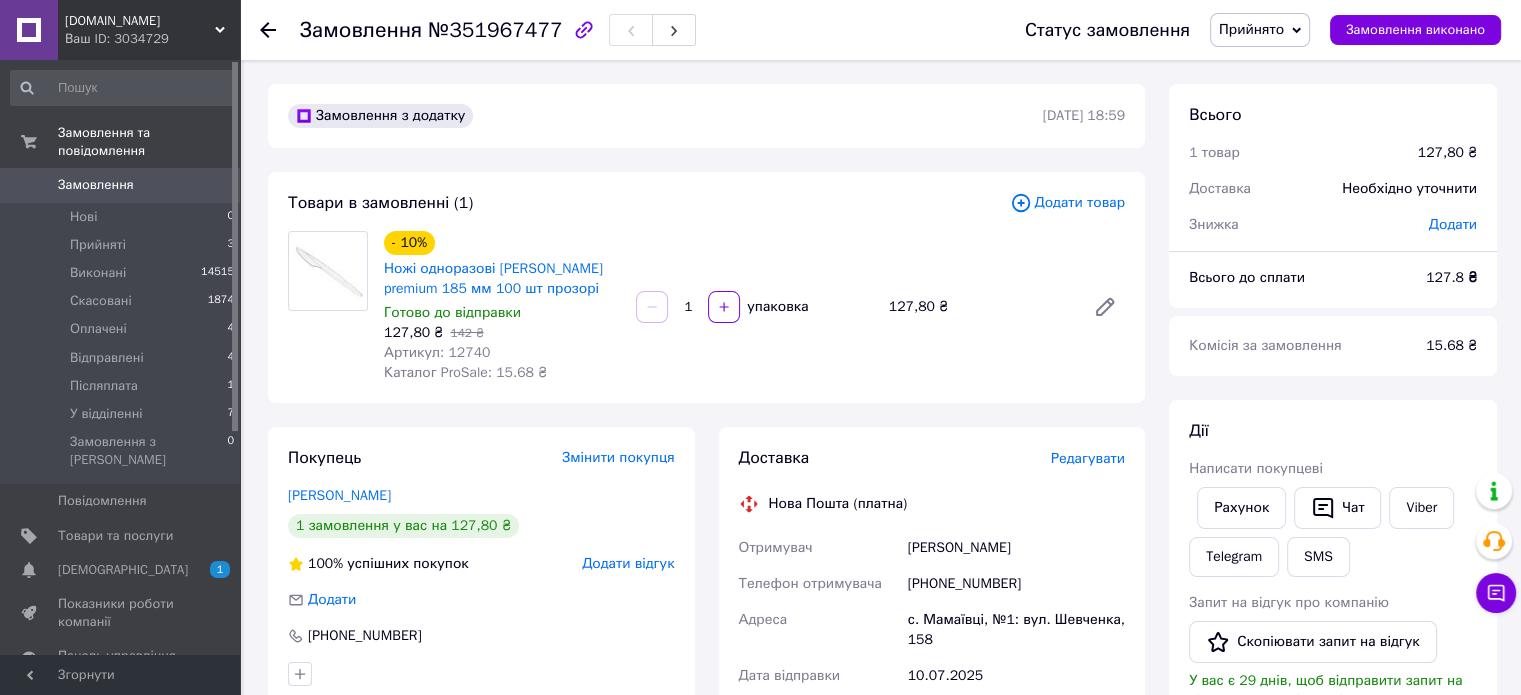 click on "Прийнято" at bounding box center (1251, 29) 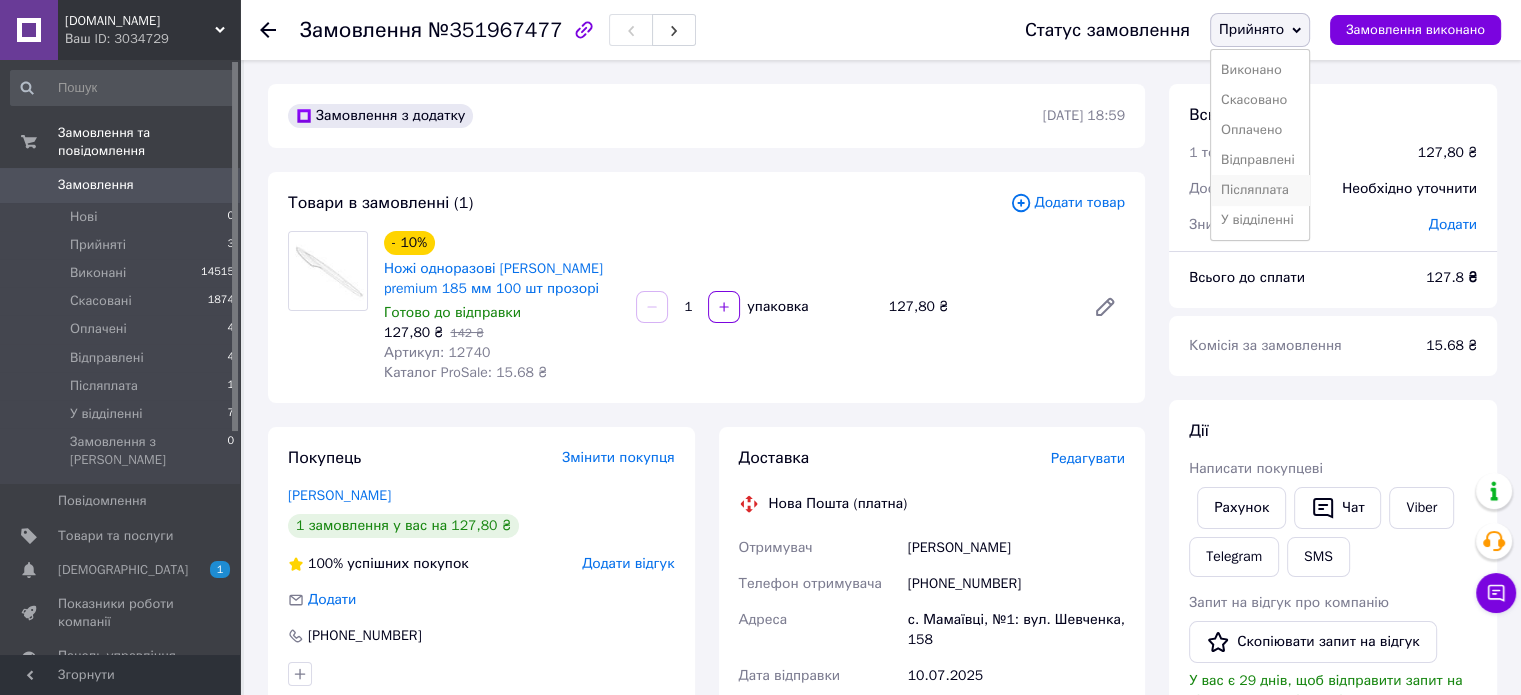 click on "Післяплата" at bounding box center (1260, 190) 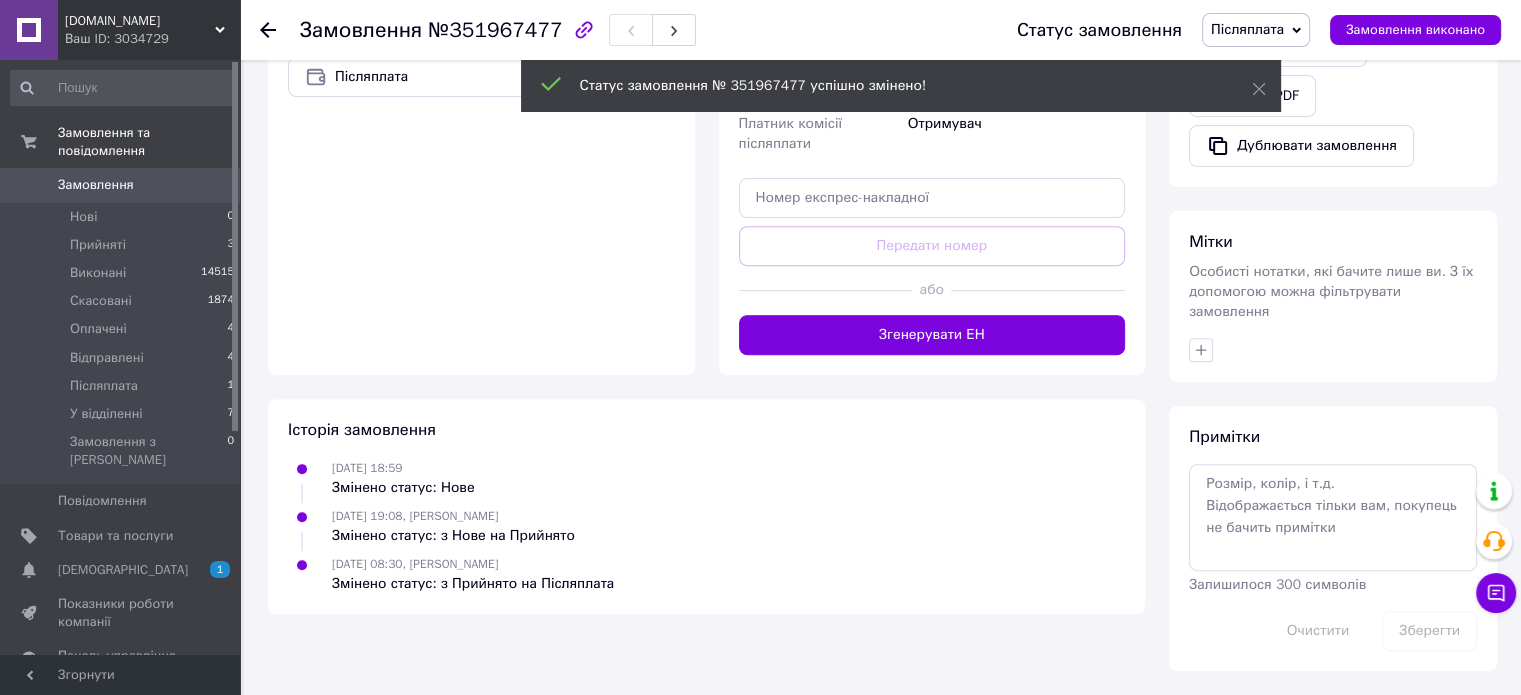 scroll, scrollTop: 708, scrollLeft: 0, axis: vertical 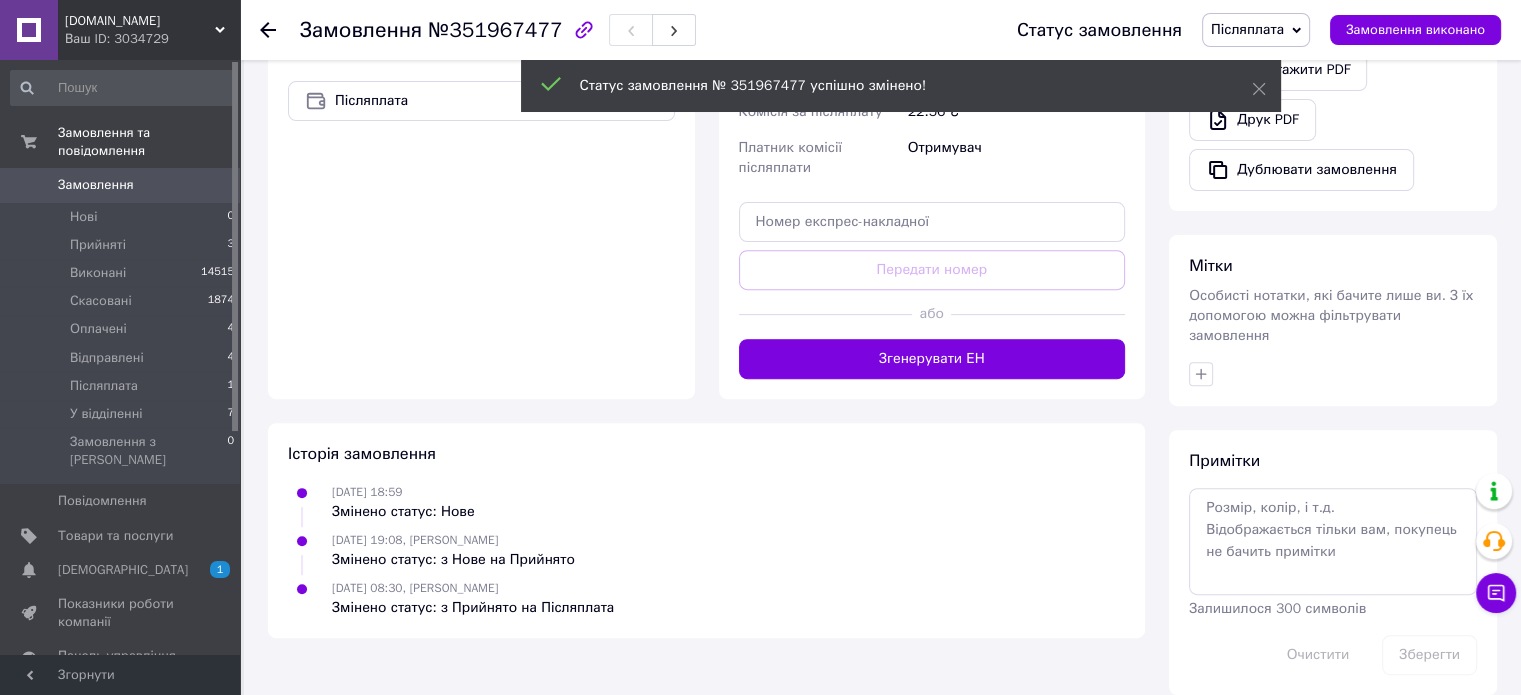 click 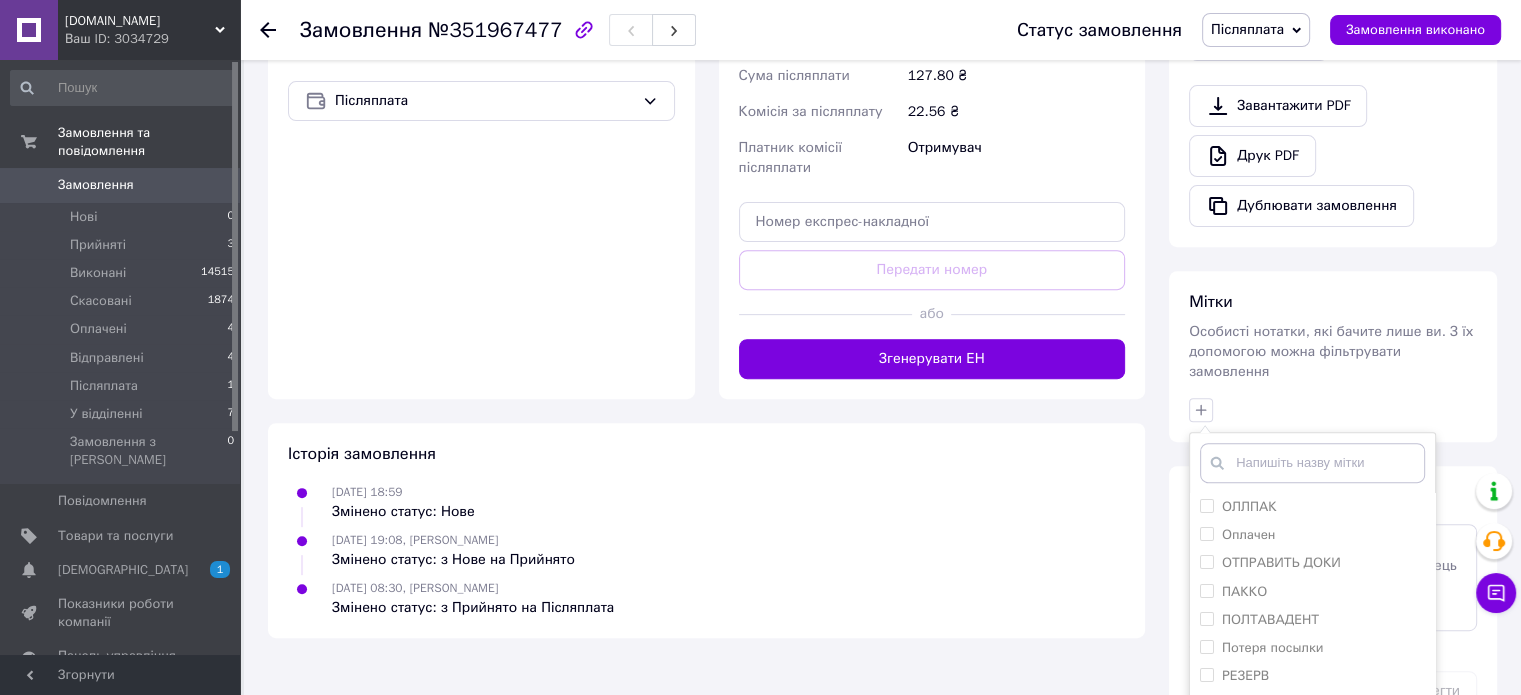 scroll, scrollTop: 659, scrollLeft: 0, axis: vertical 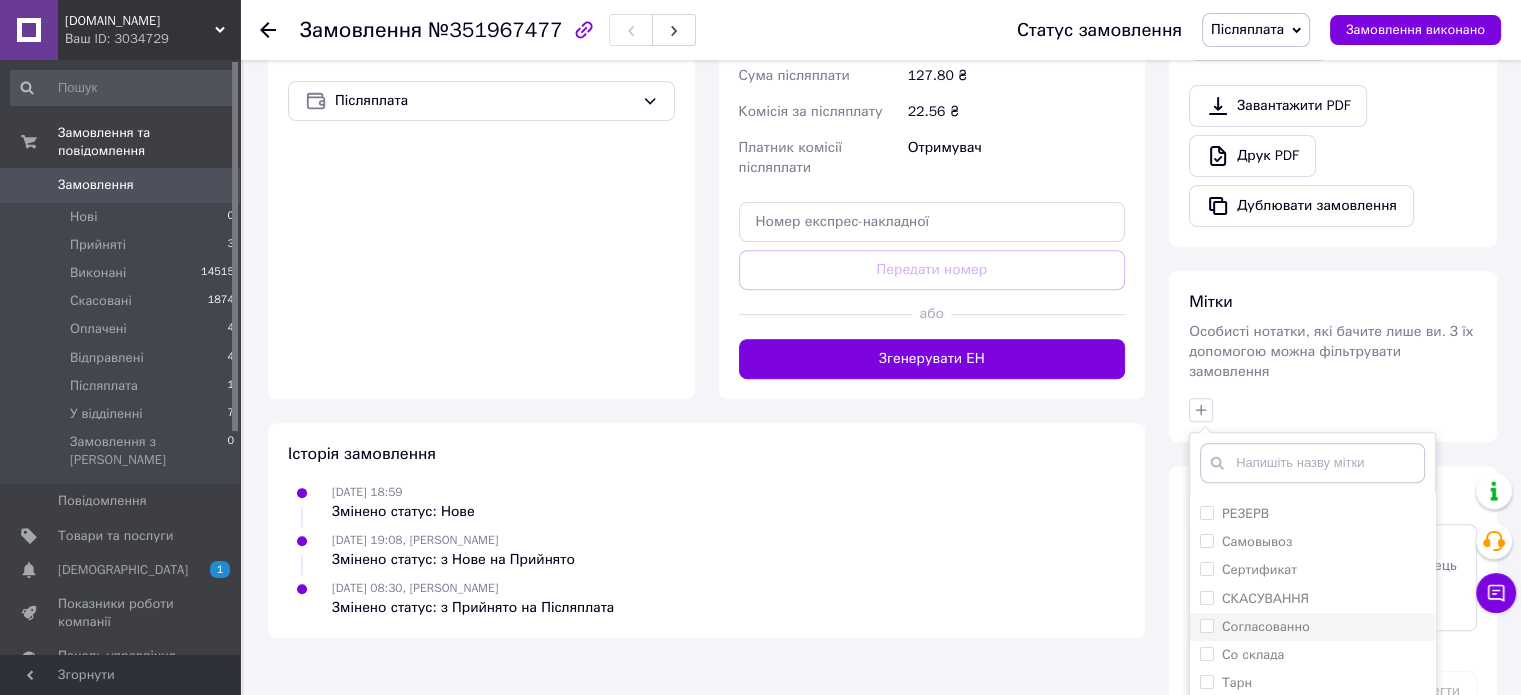 click on "Согласованно" at bounding box center (1206, 625) 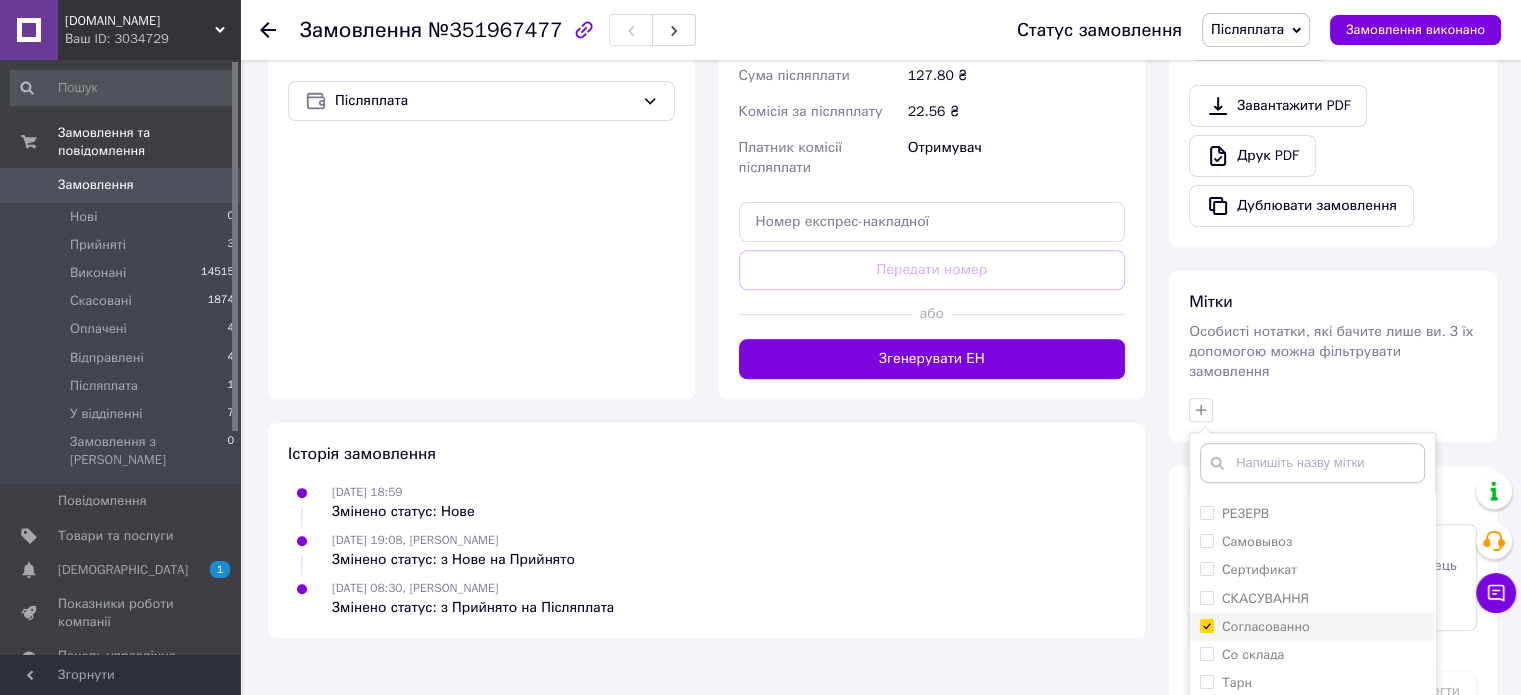 checkbox on "true" 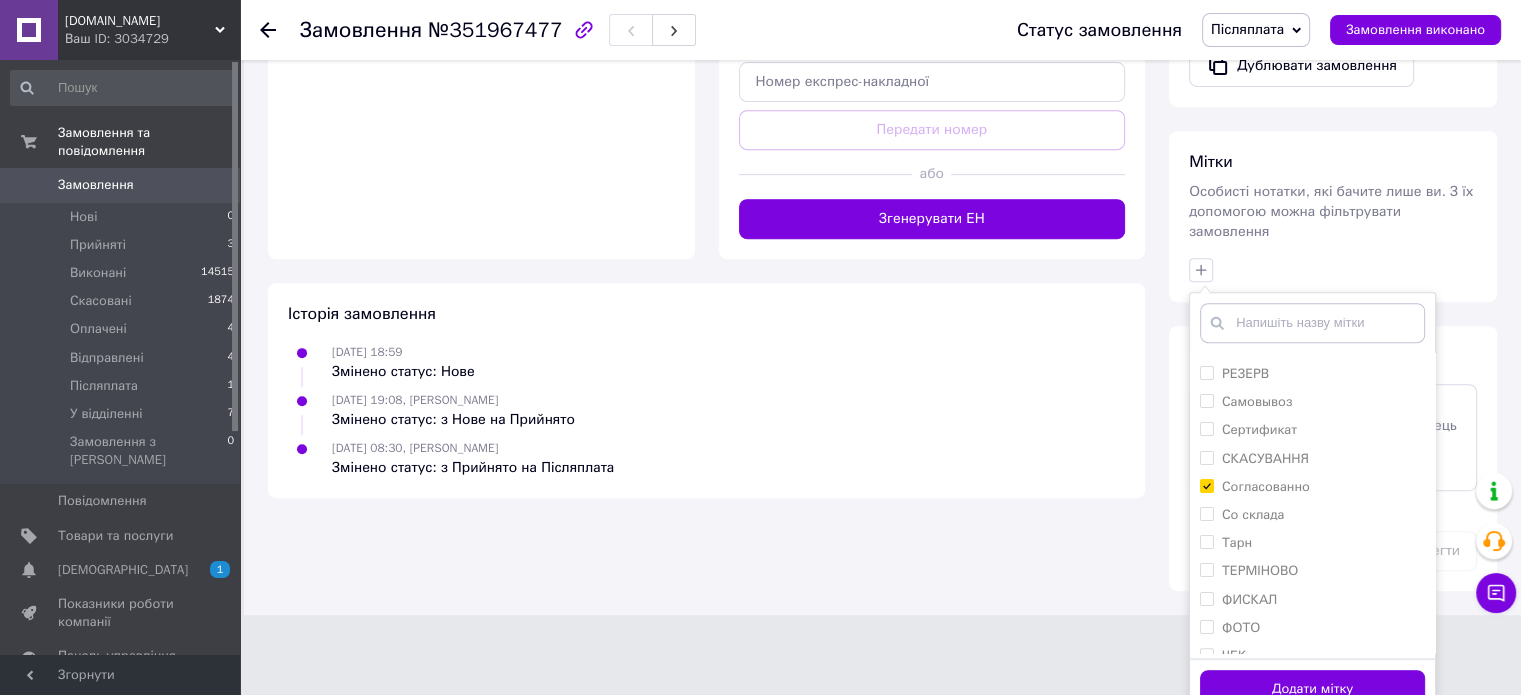 drag, startPoint x: 1236, startPoint y: 668, endPoint x: 1223, endPoint y: 658, distance: 16.40122 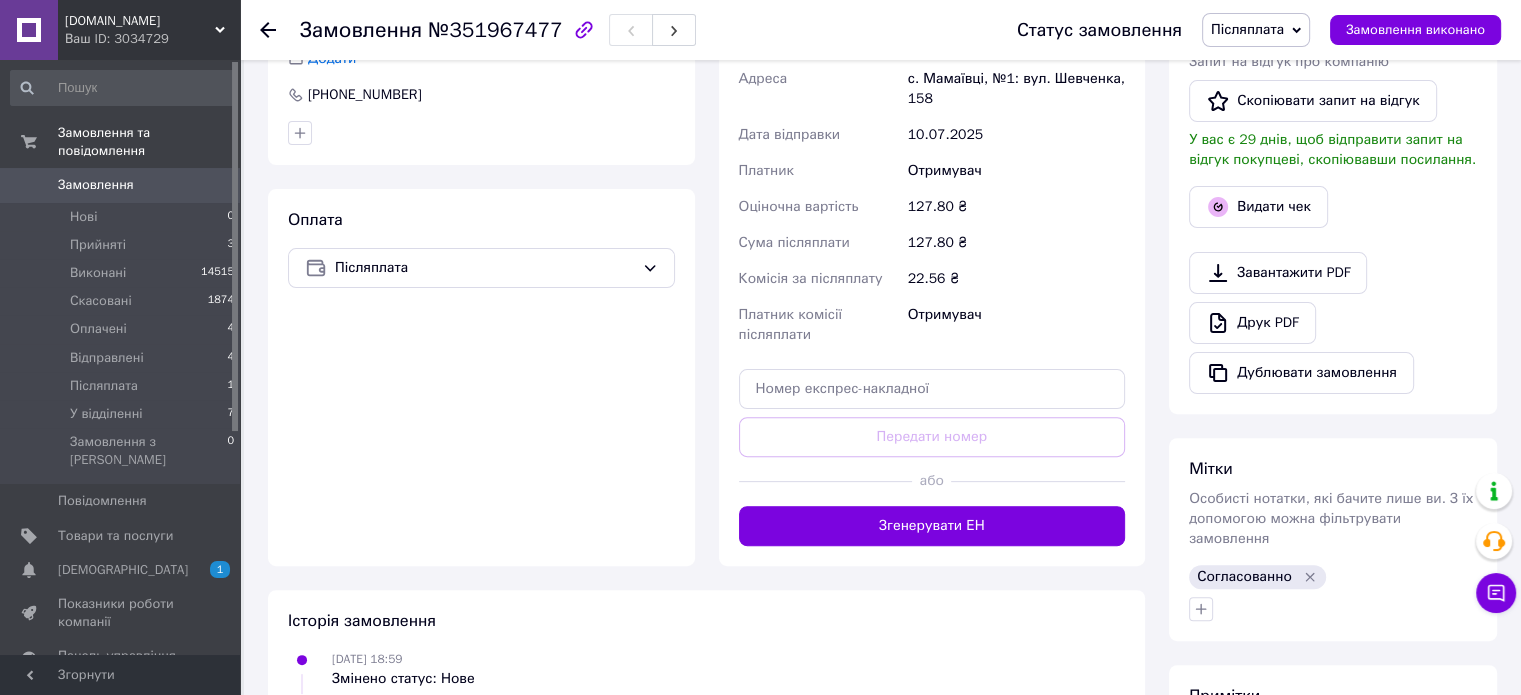 scroll, scrollTop: 0, scrollLeft: 0, axis: both 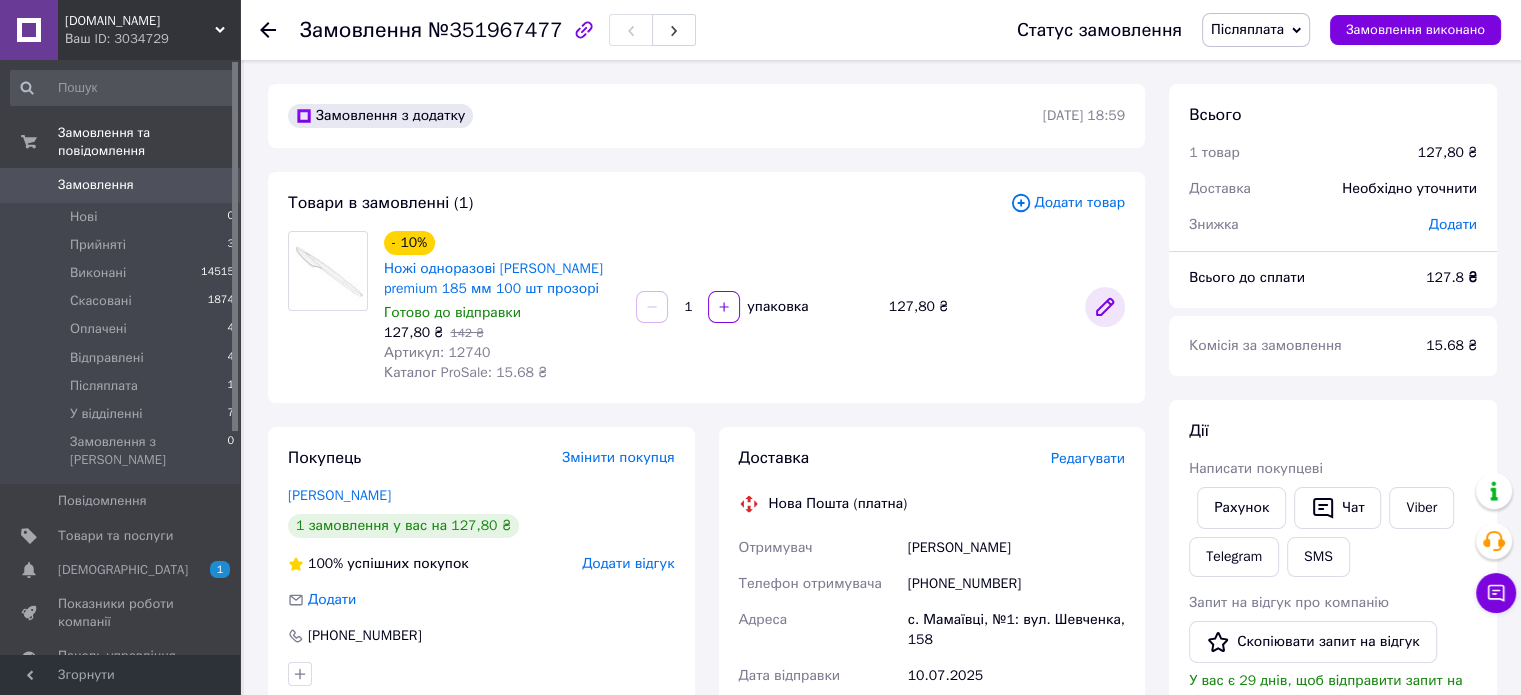 click 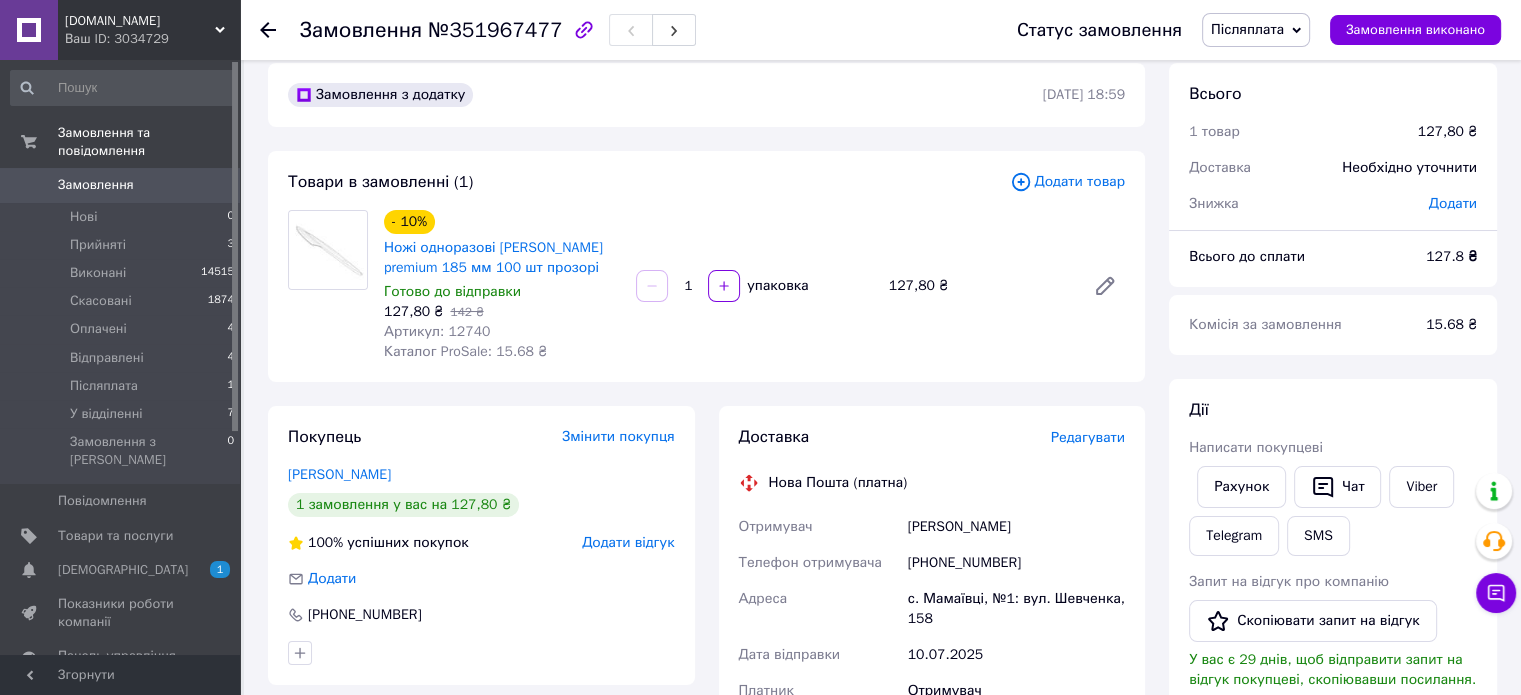 scroll, scrollTop: 0, scrollLeft: 0, axis: both 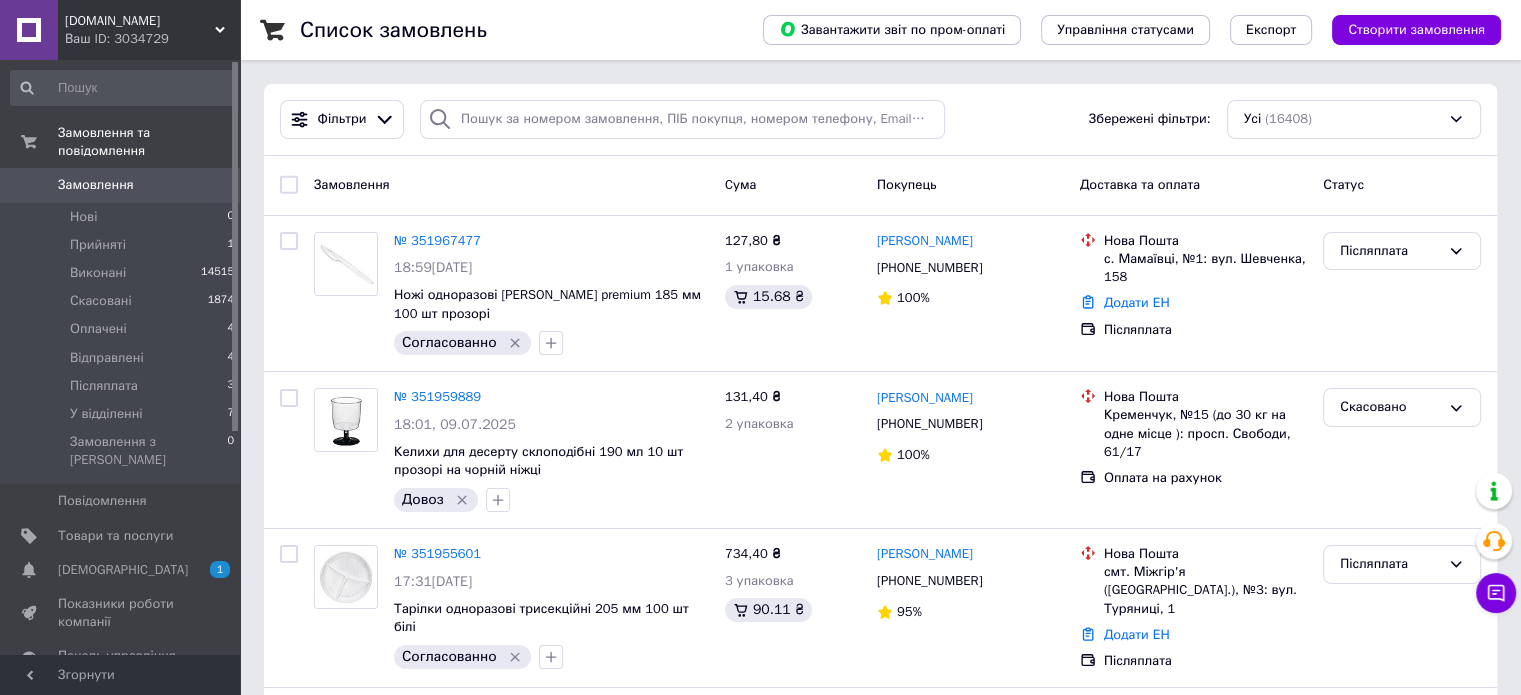 click on "Замовлення 0" at bounding box center [123, 185] 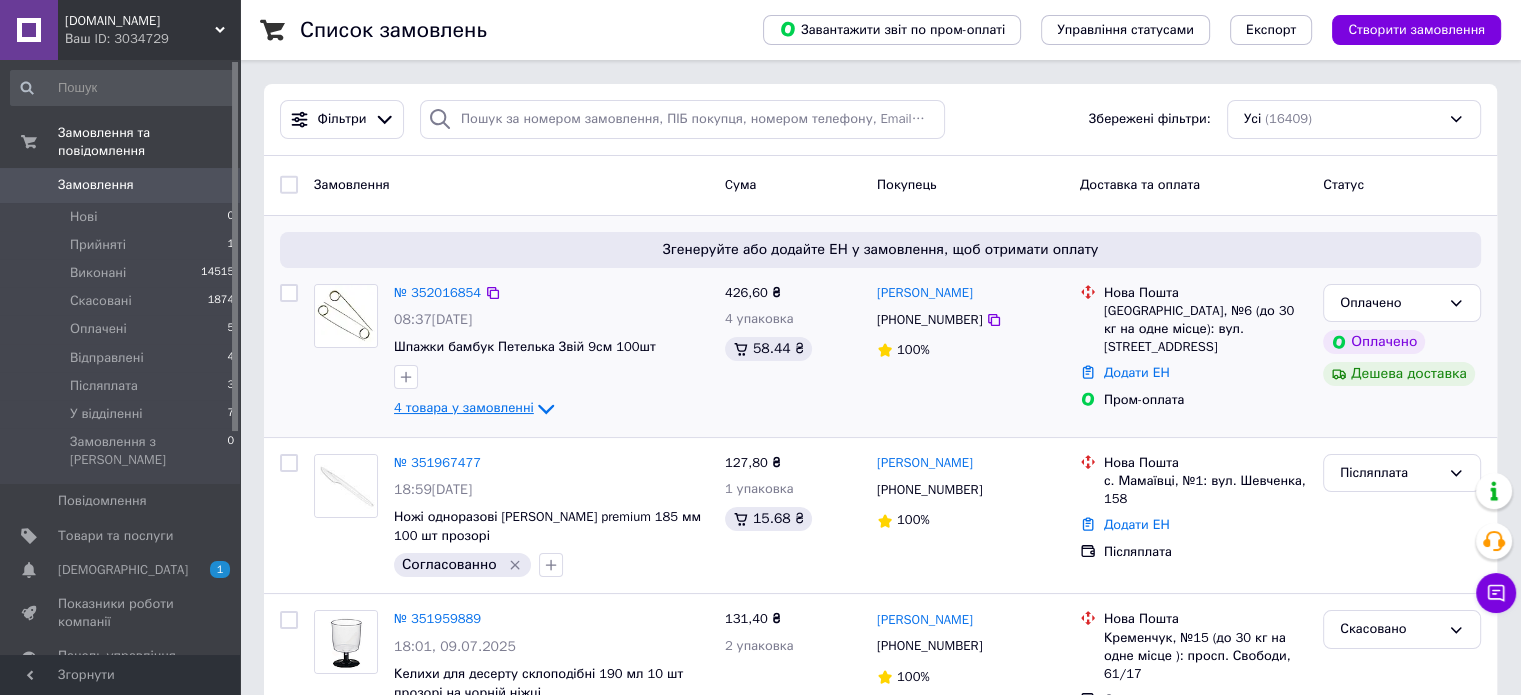 click on "4 товара у замовленні" at bounding box center [464, 407] 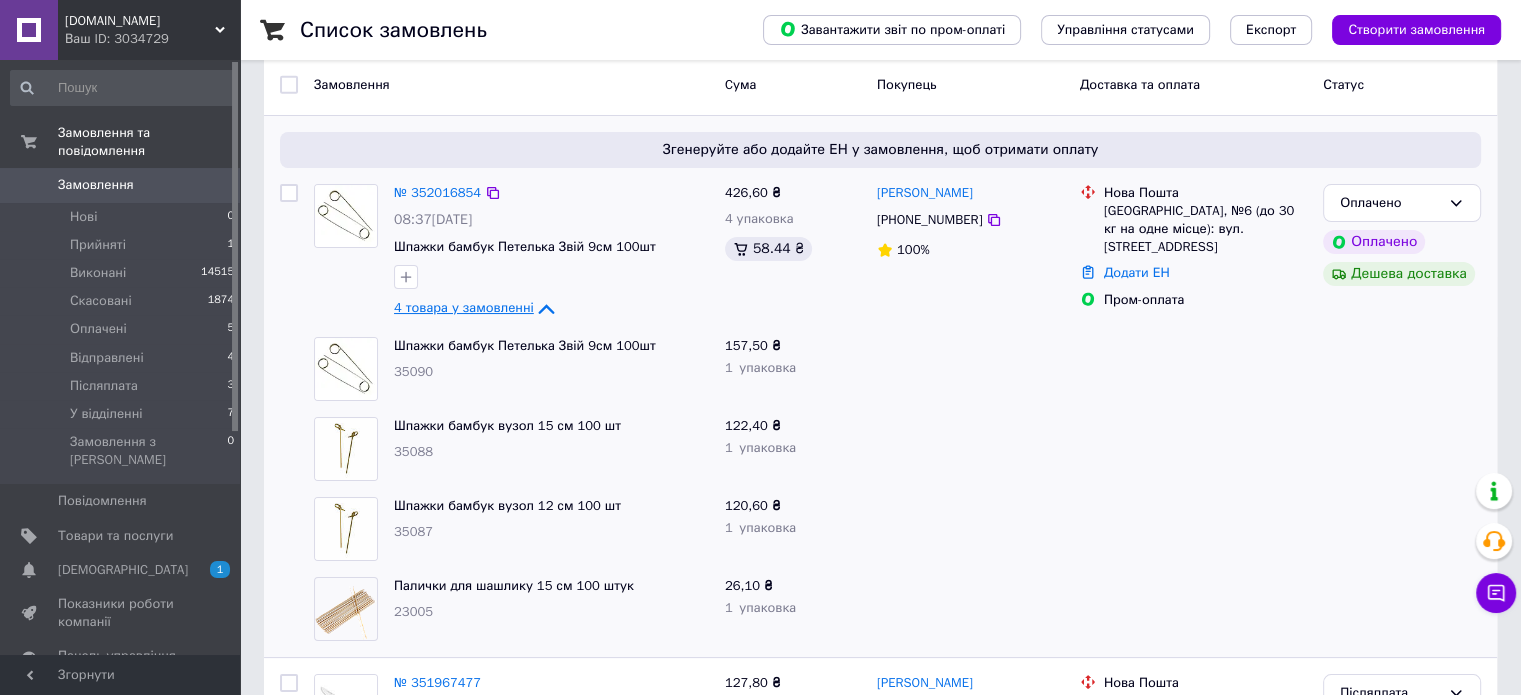 scroll, scrollTop: 0, scrollLeft: 0, axis: both 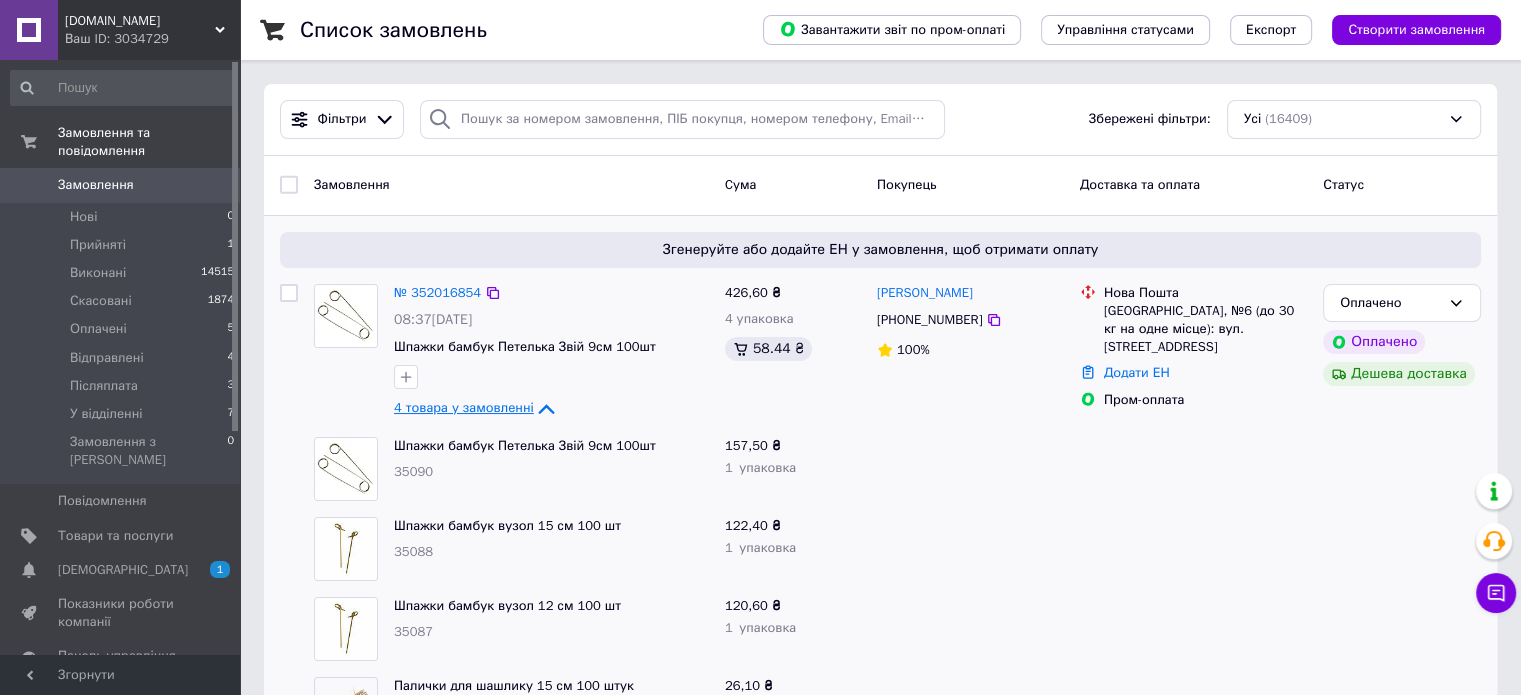click on "4 товара у замовленні" at bounding box center (464, 407) 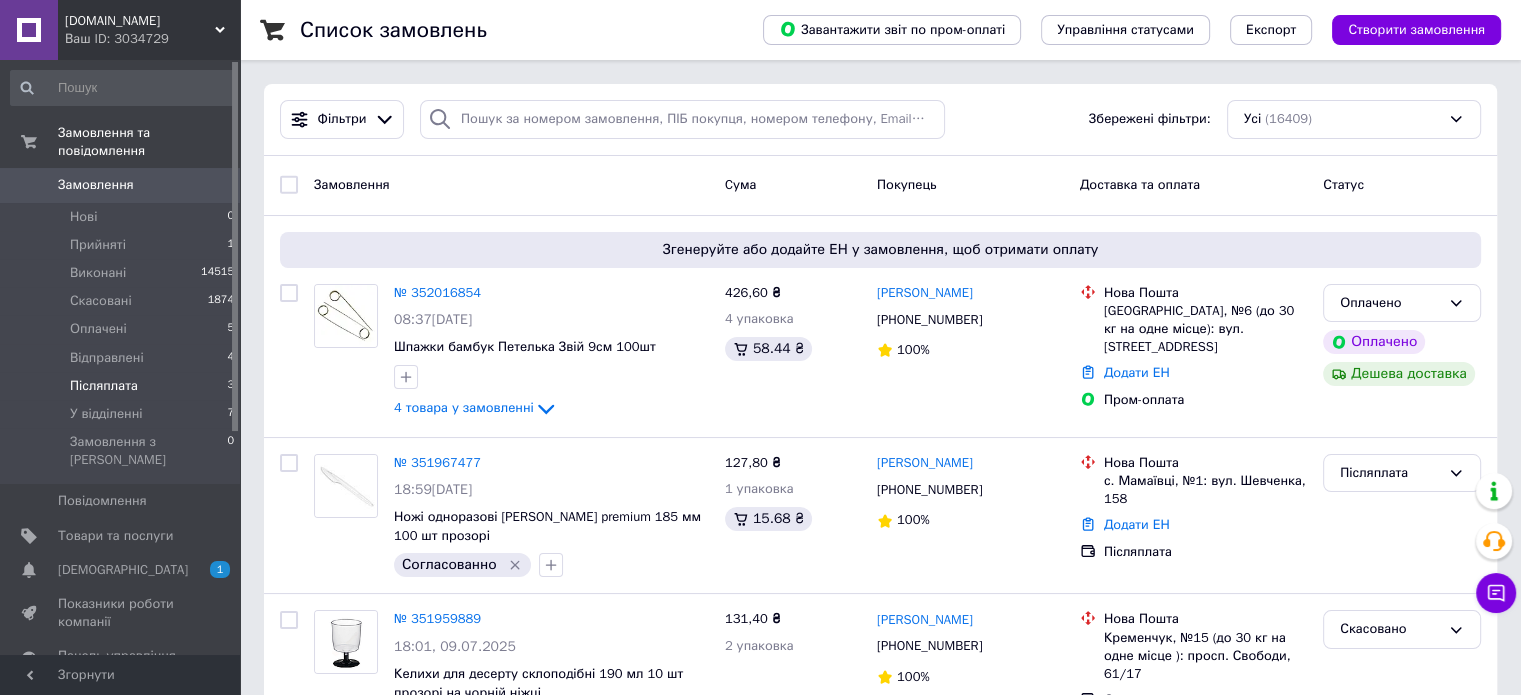 click on "Післяплата" at bounding box center [104, 386] 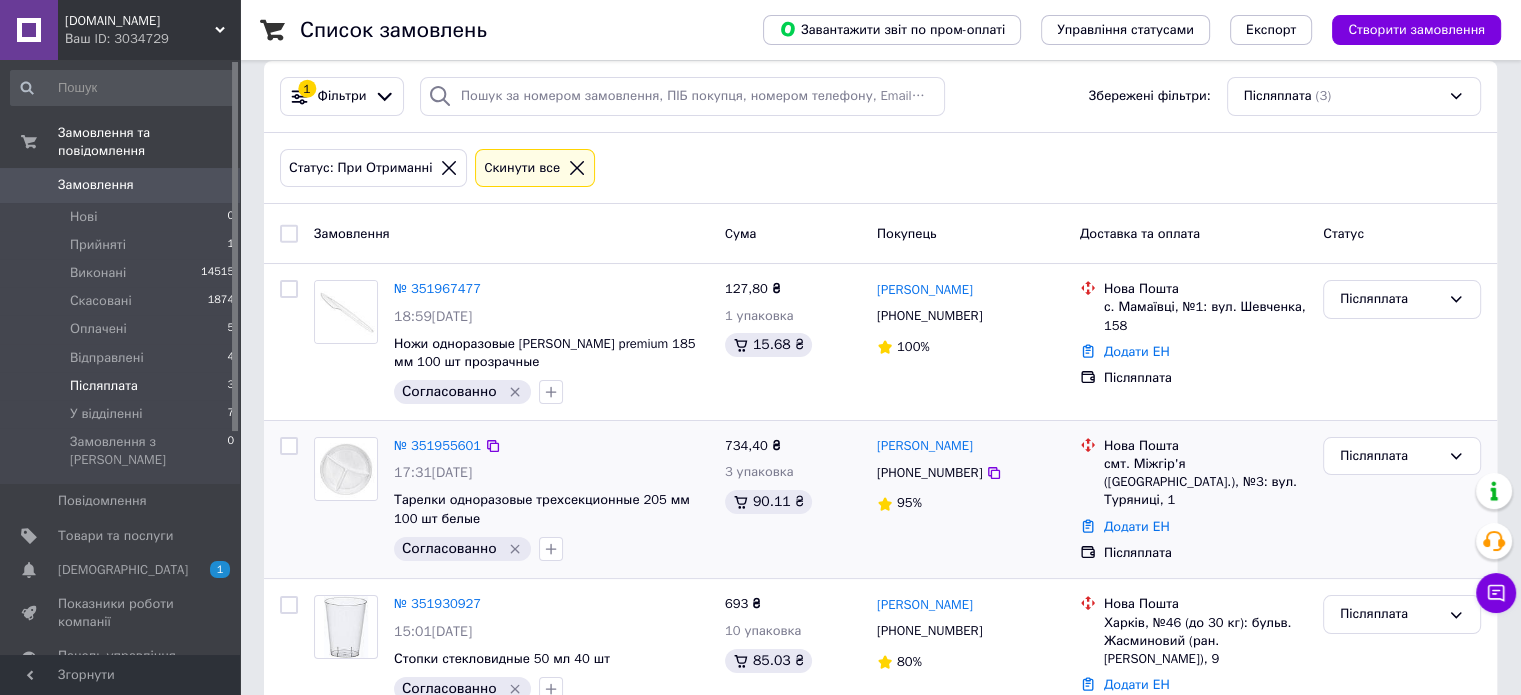 scroll, scrollTop: 0, scrollLeft: 0, axis: both 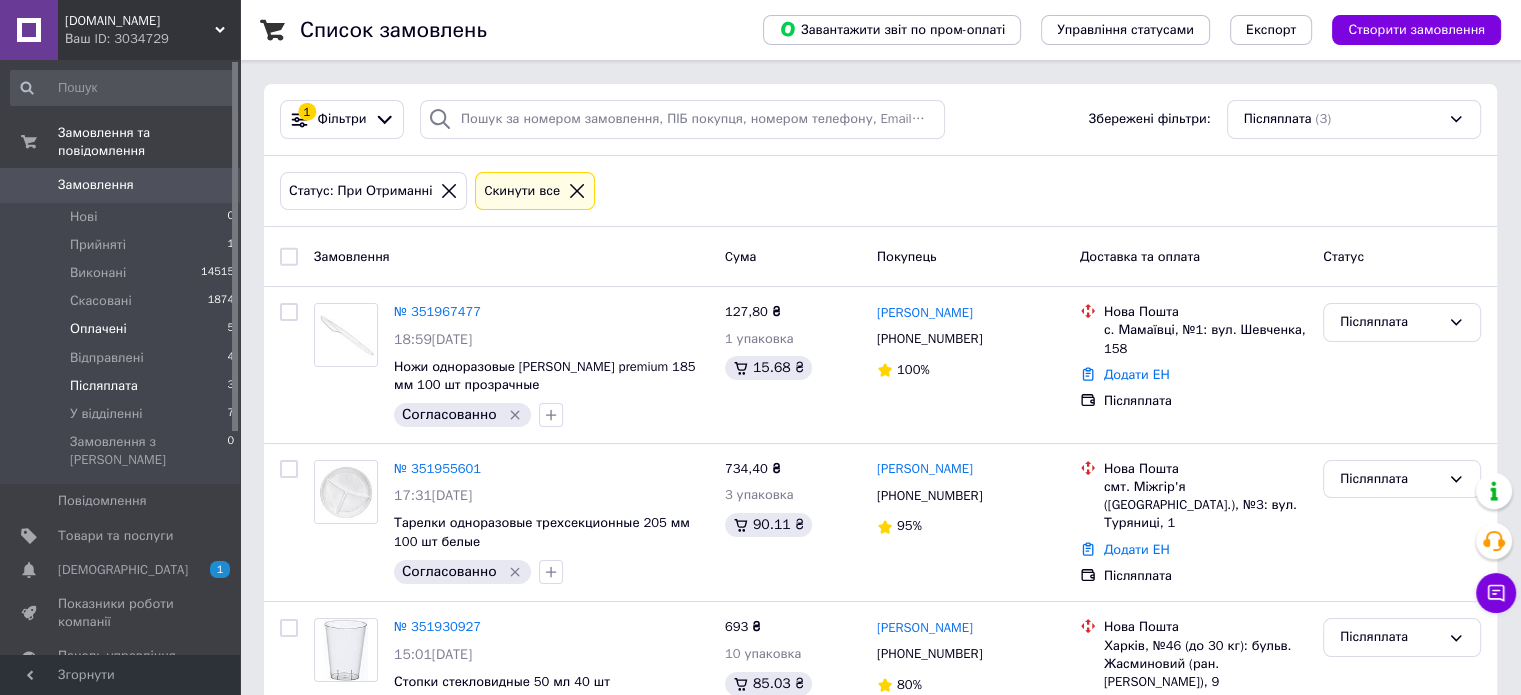 click on "Оплачені" at bounding box center [98, 329] 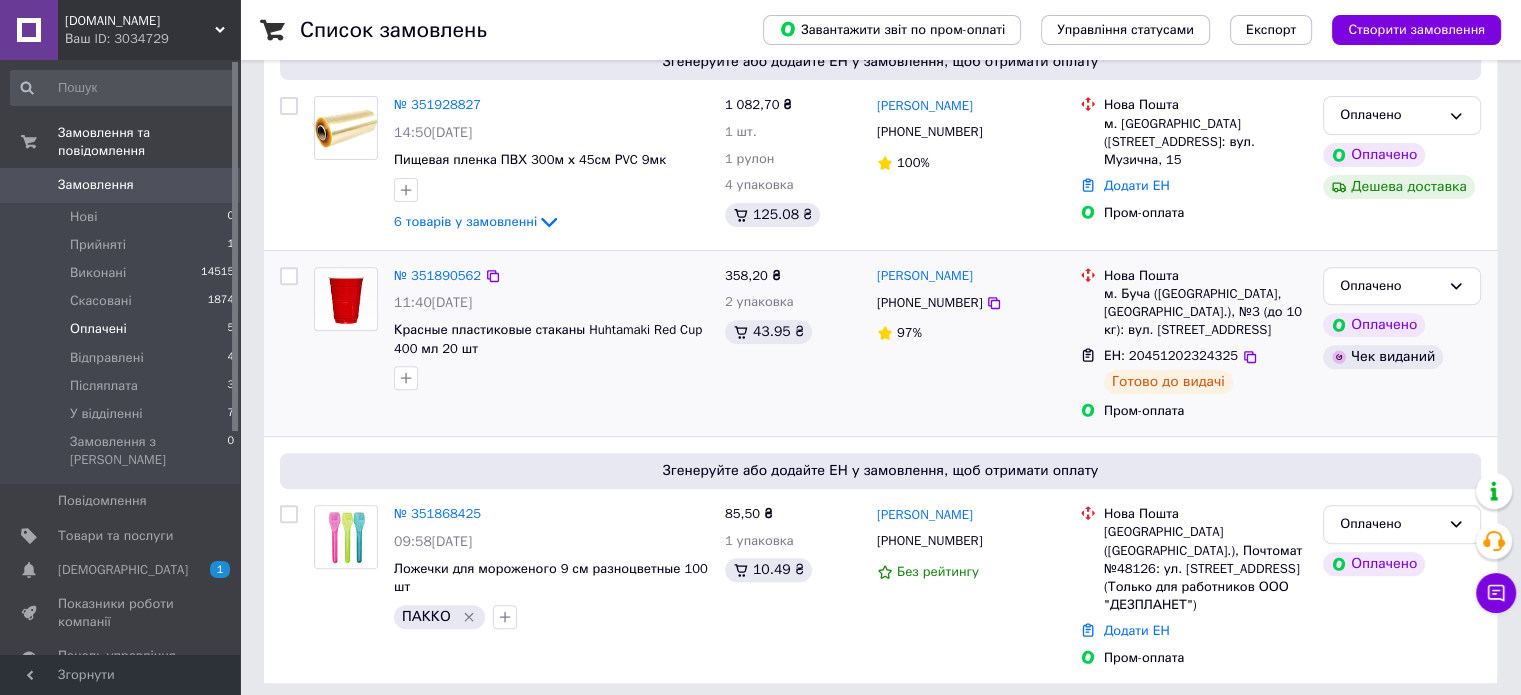 scroll, scrollTop: 712, scrollLeft: 0, axis: vertical 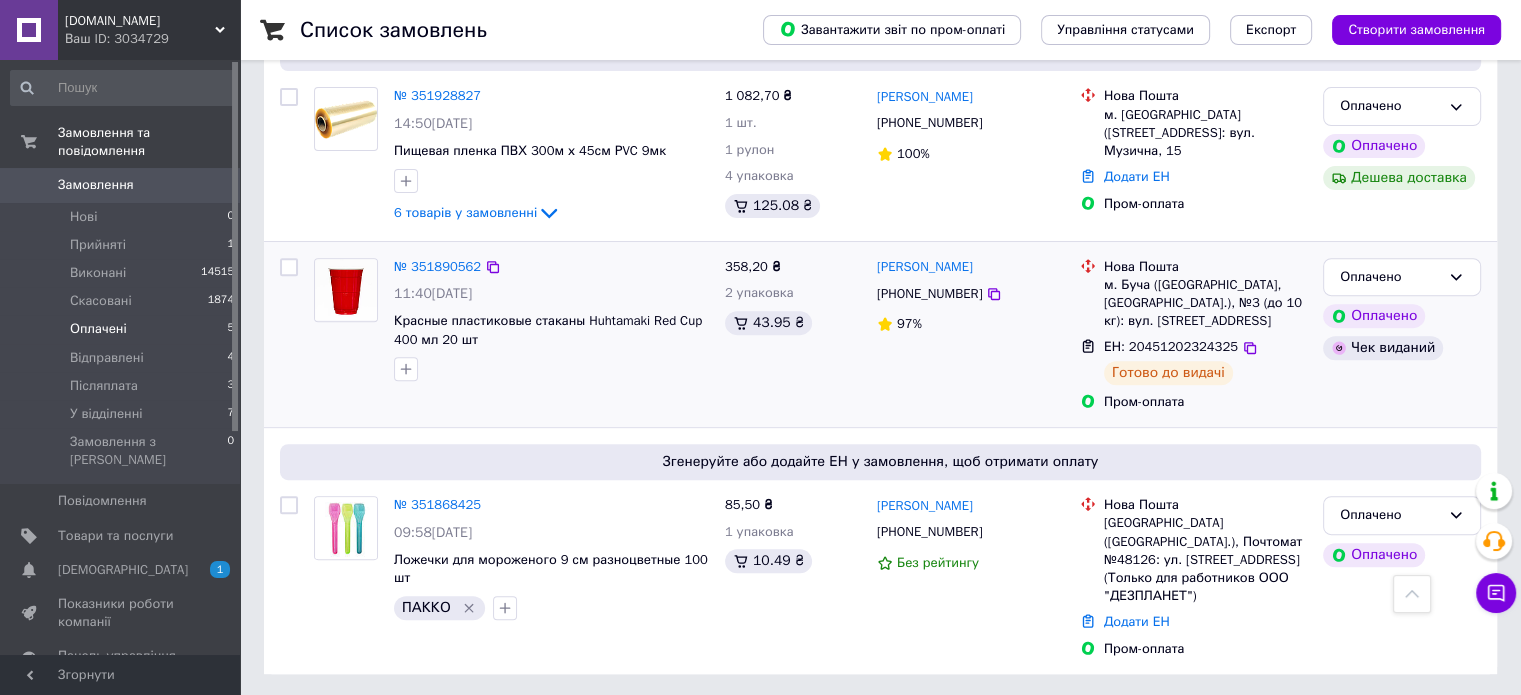 click at bounding box center (289, 267) 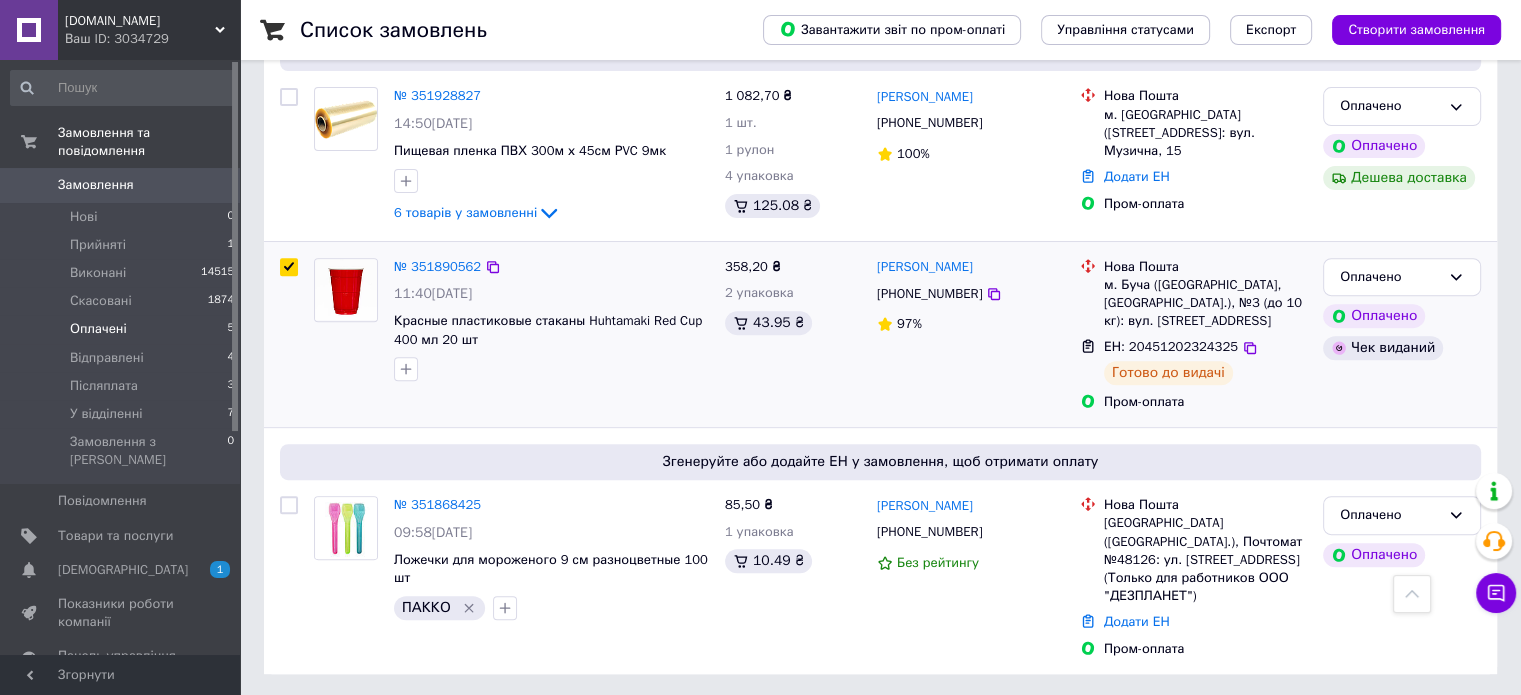 checkbox on "true" 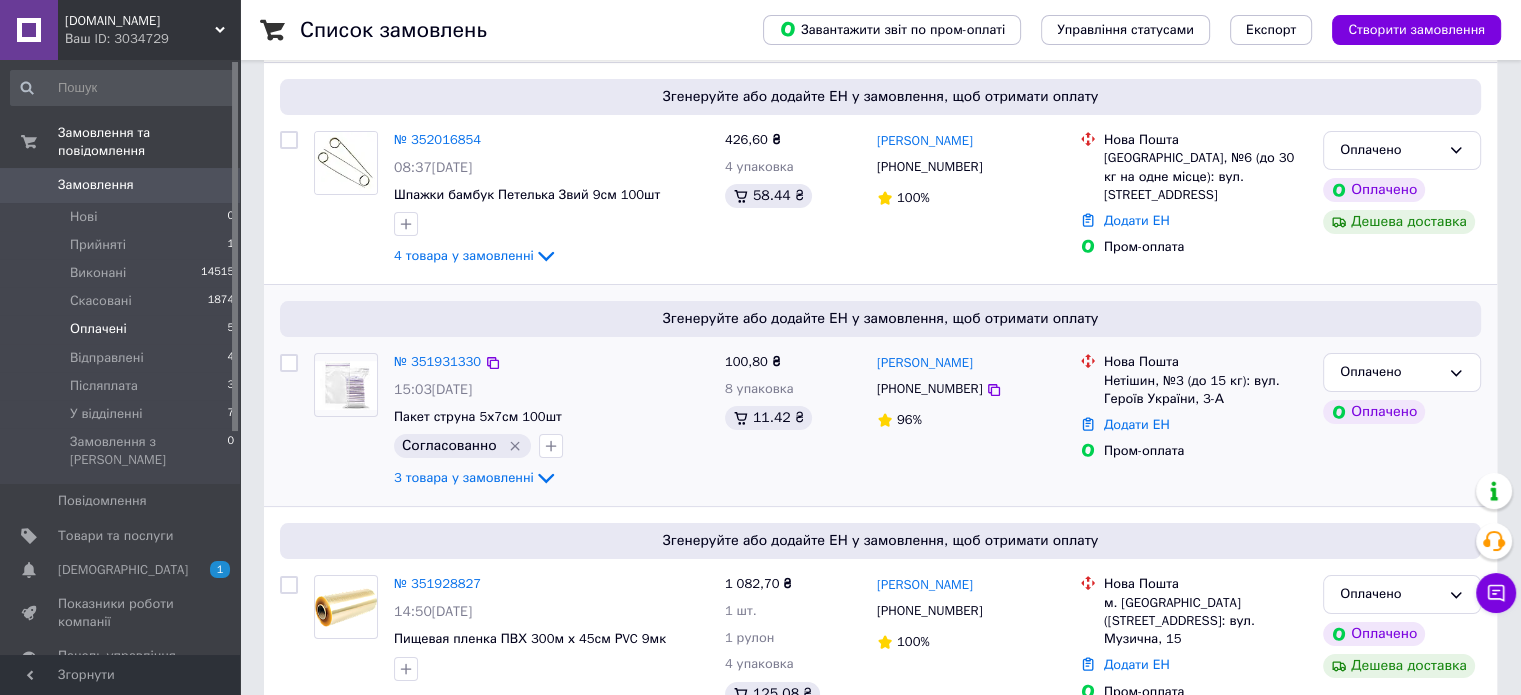 scroll, scrollTop: 112, scrollLeft: 0, axis: vertical 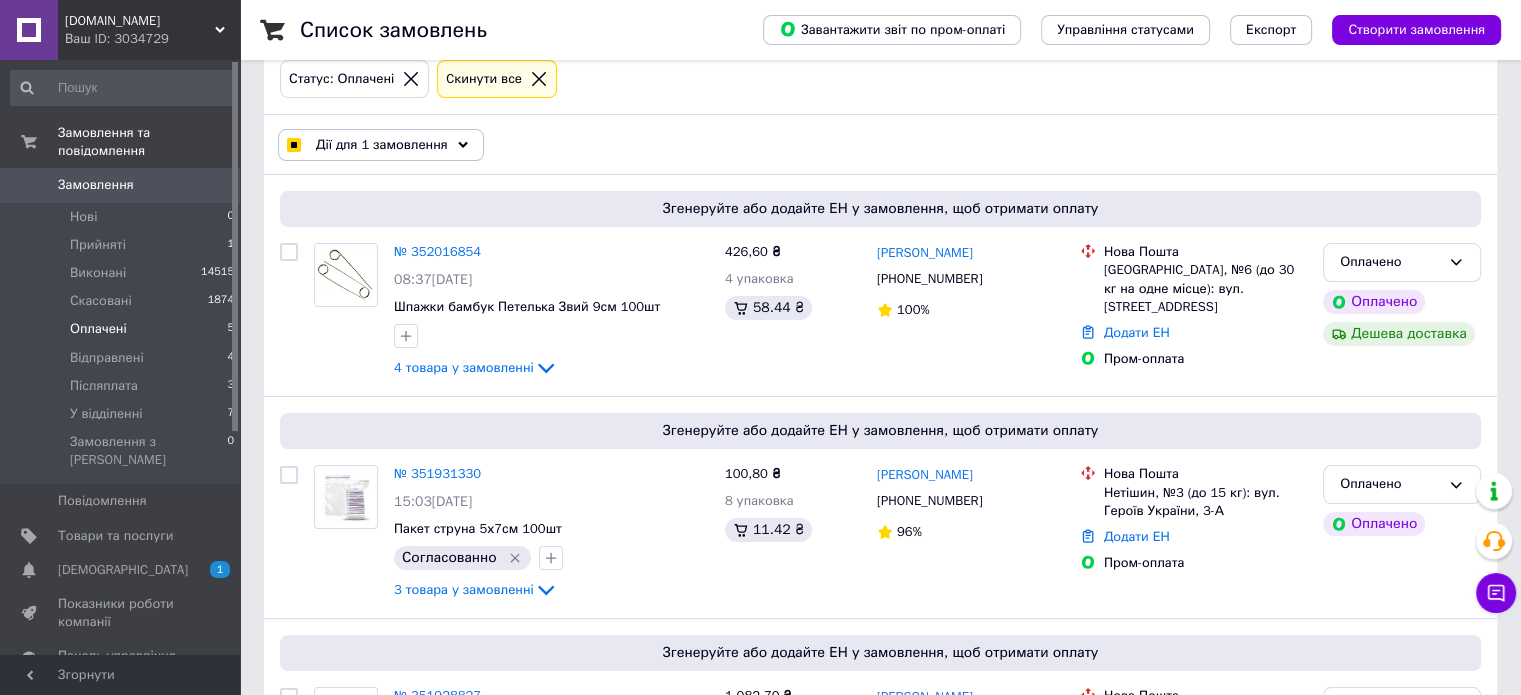 click on "Дії для 1 замовлення" at bounding box center [382, 145] 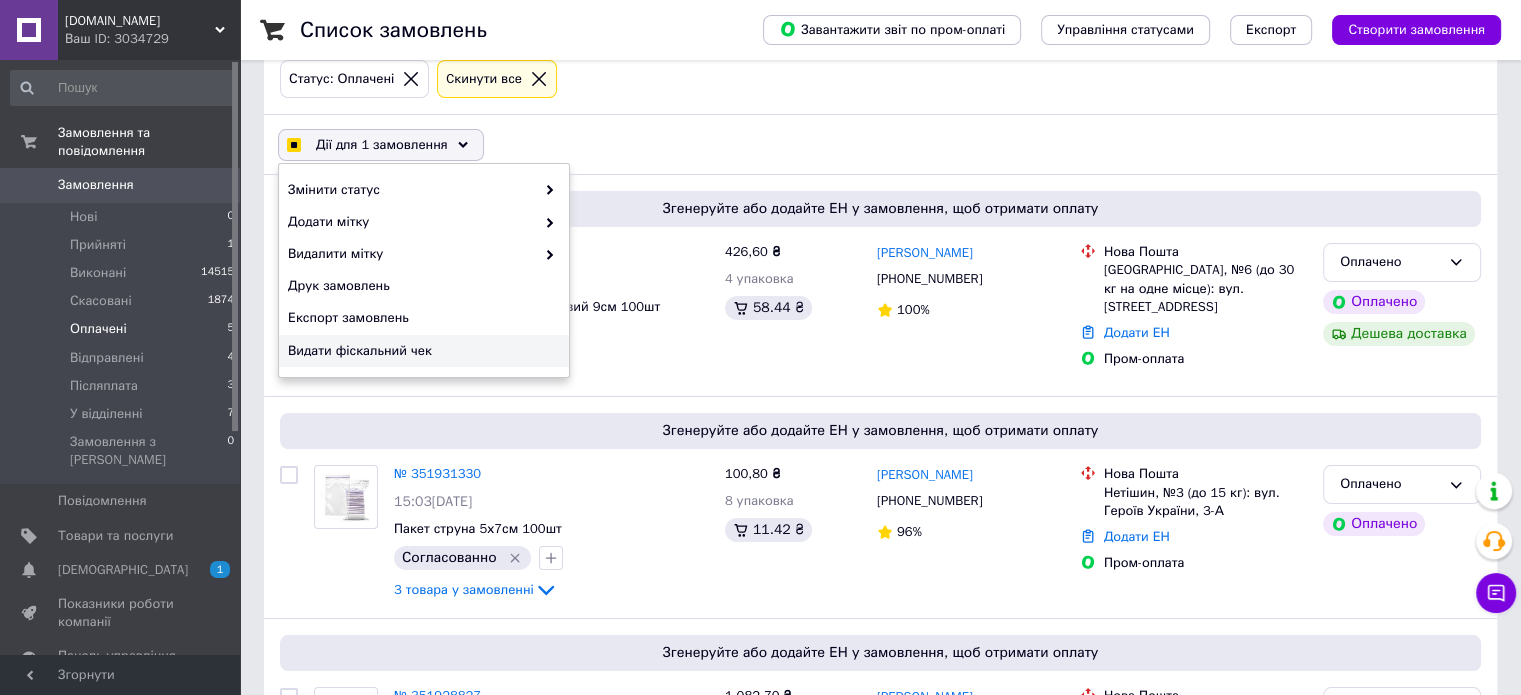 click on "Видати фіскальний чек" at bounding box center [421, 351] 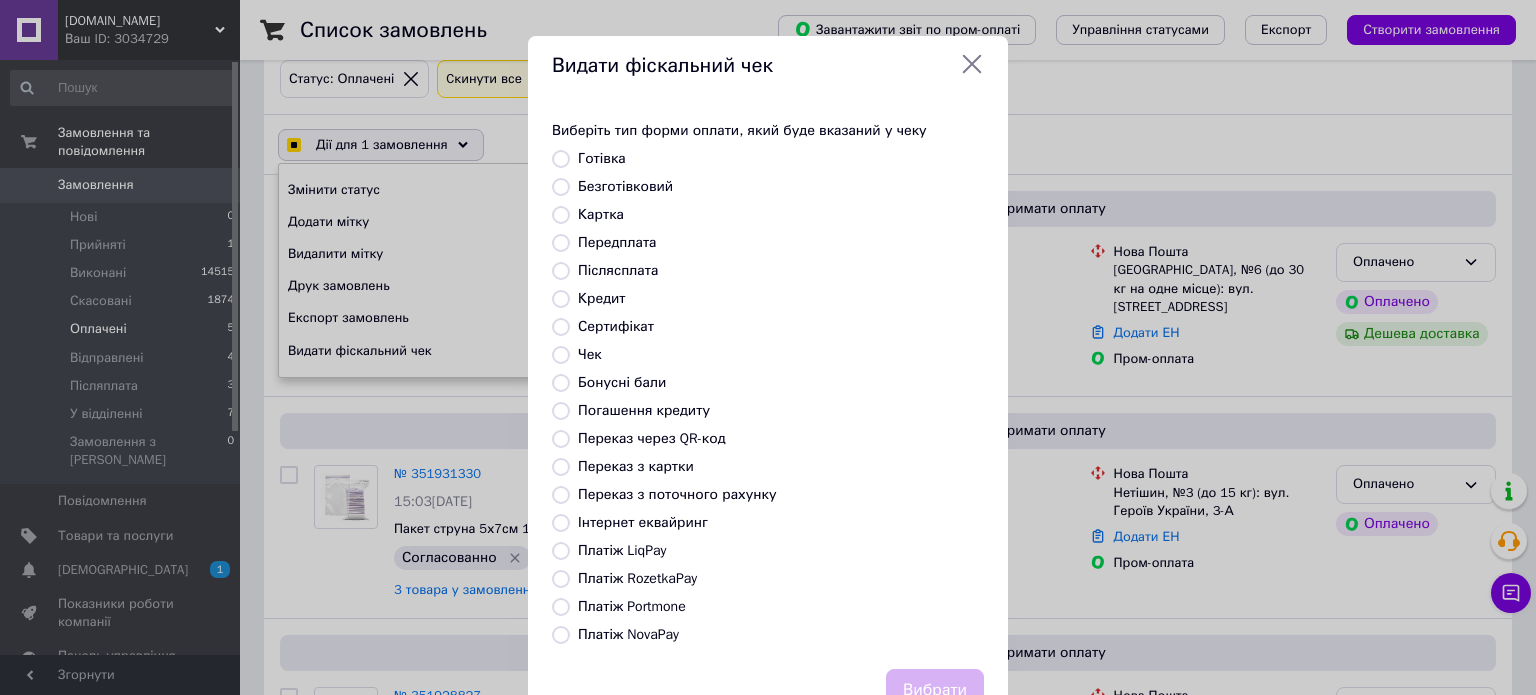 click on "Платіж RozetkaPay" at bounding box center (637, 578) 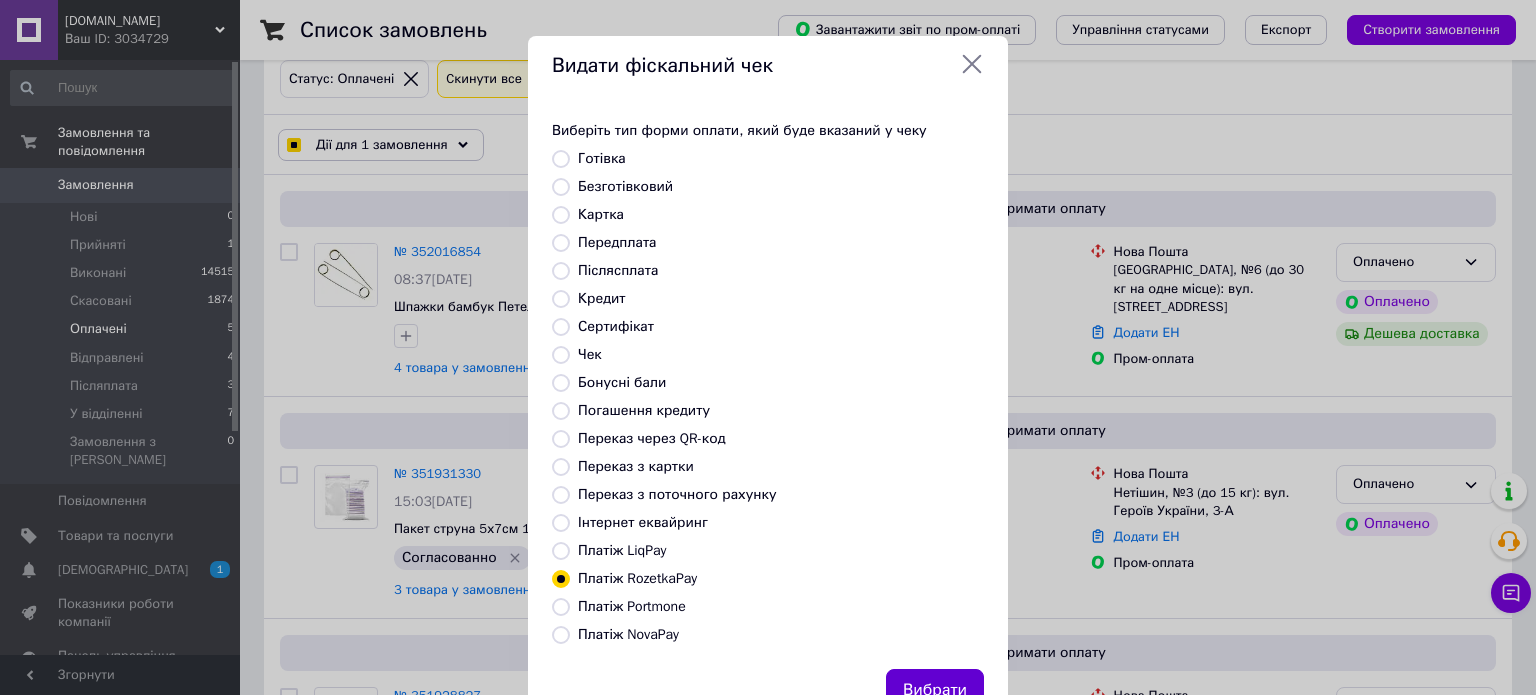 click on "Вибрати" at bounding box center [935, 690] 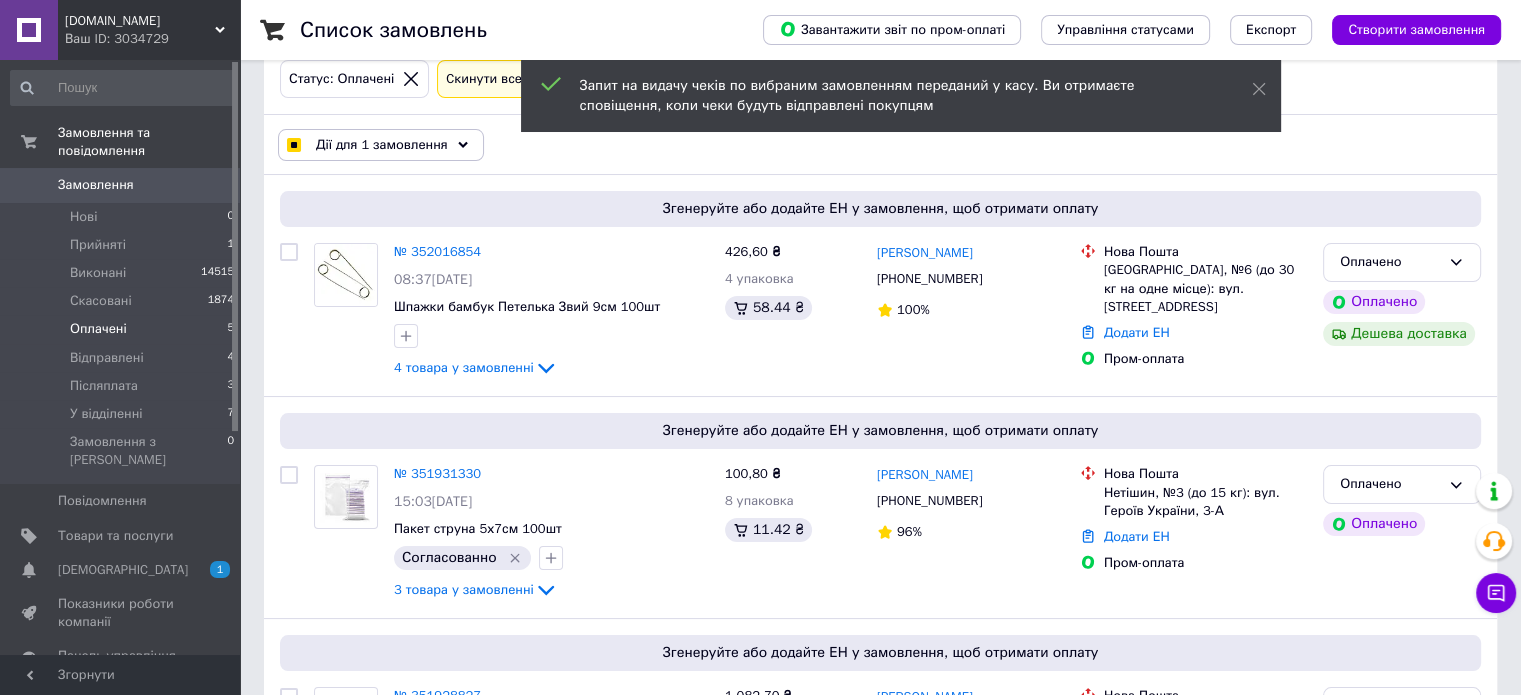 click on "Дії для 1 замовлення" at bounding box center (381, 145) 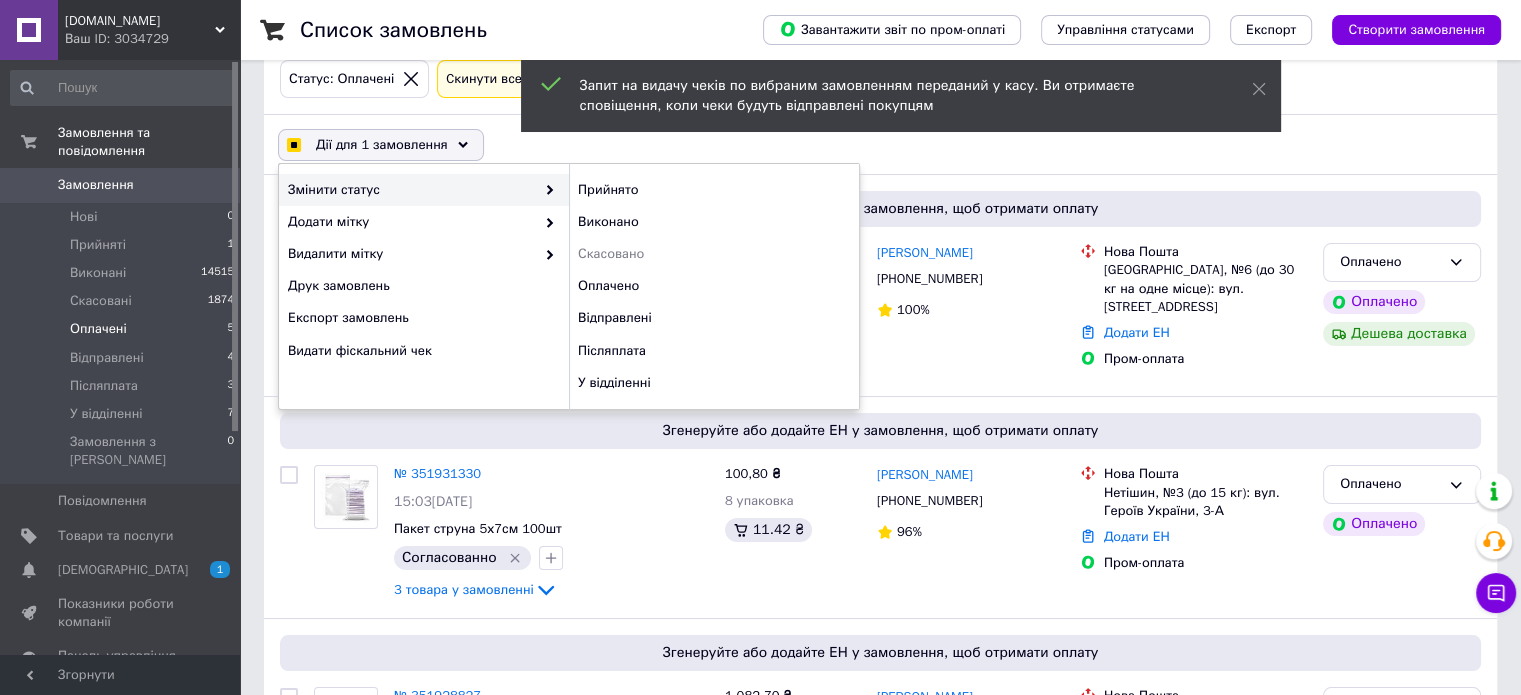 checkbox on "true" 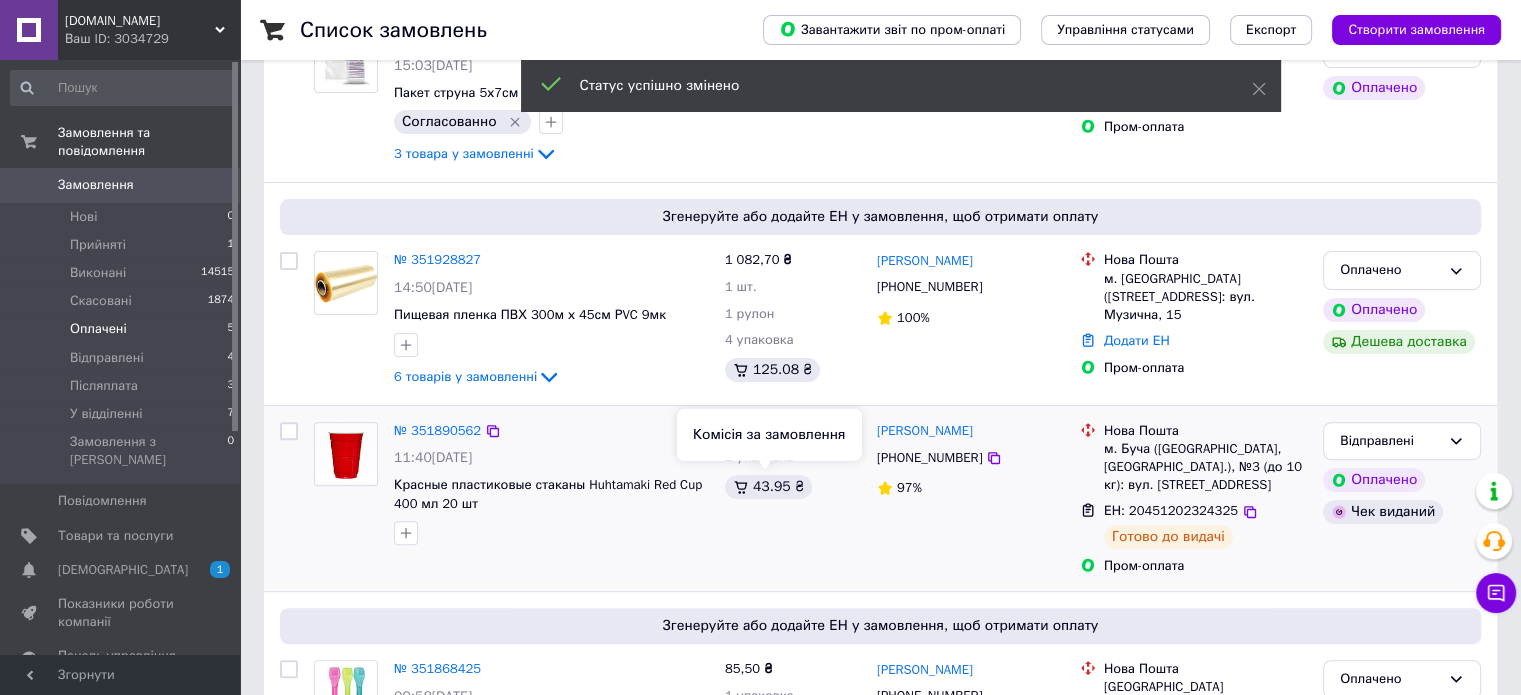 scroll, scrollTop: 612, scrollLeft: 0, axis: vertical 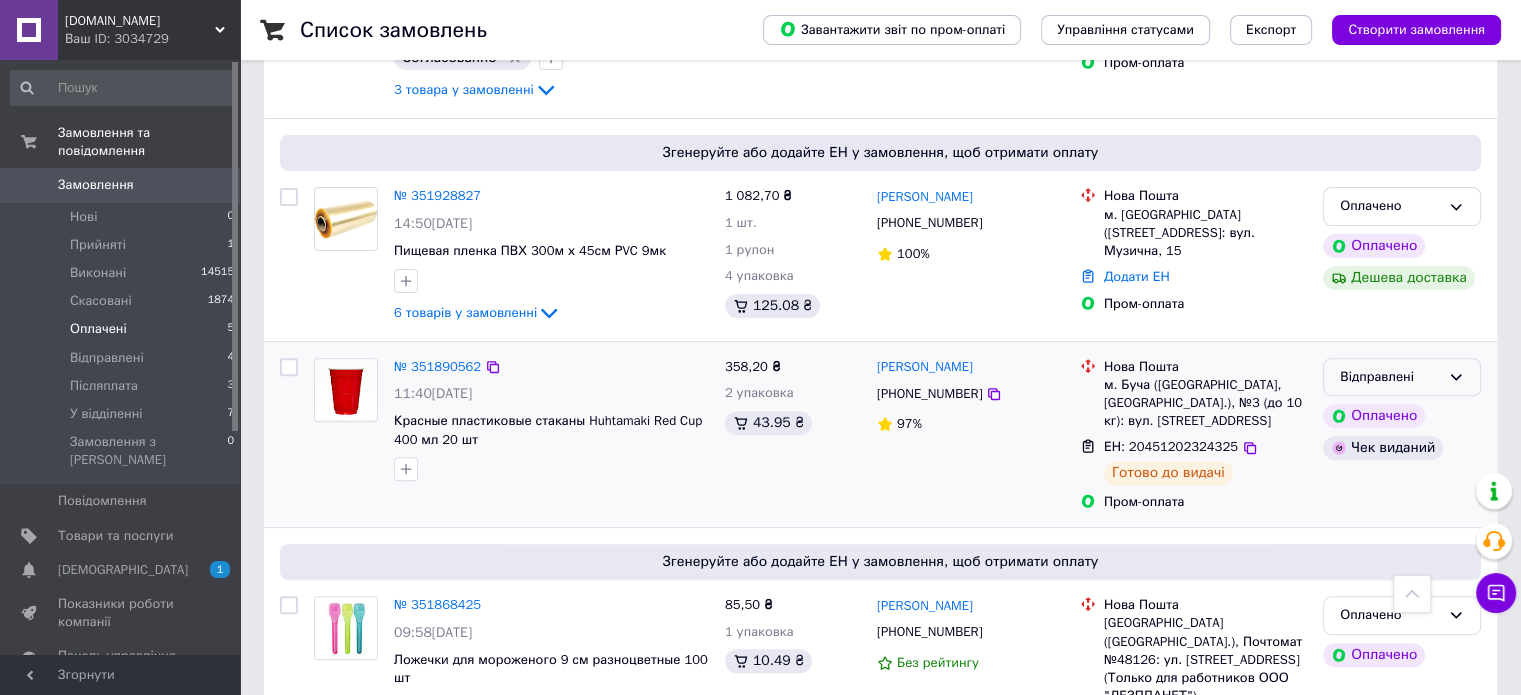click on "Відправлені" at bounding box center [1390, 377] 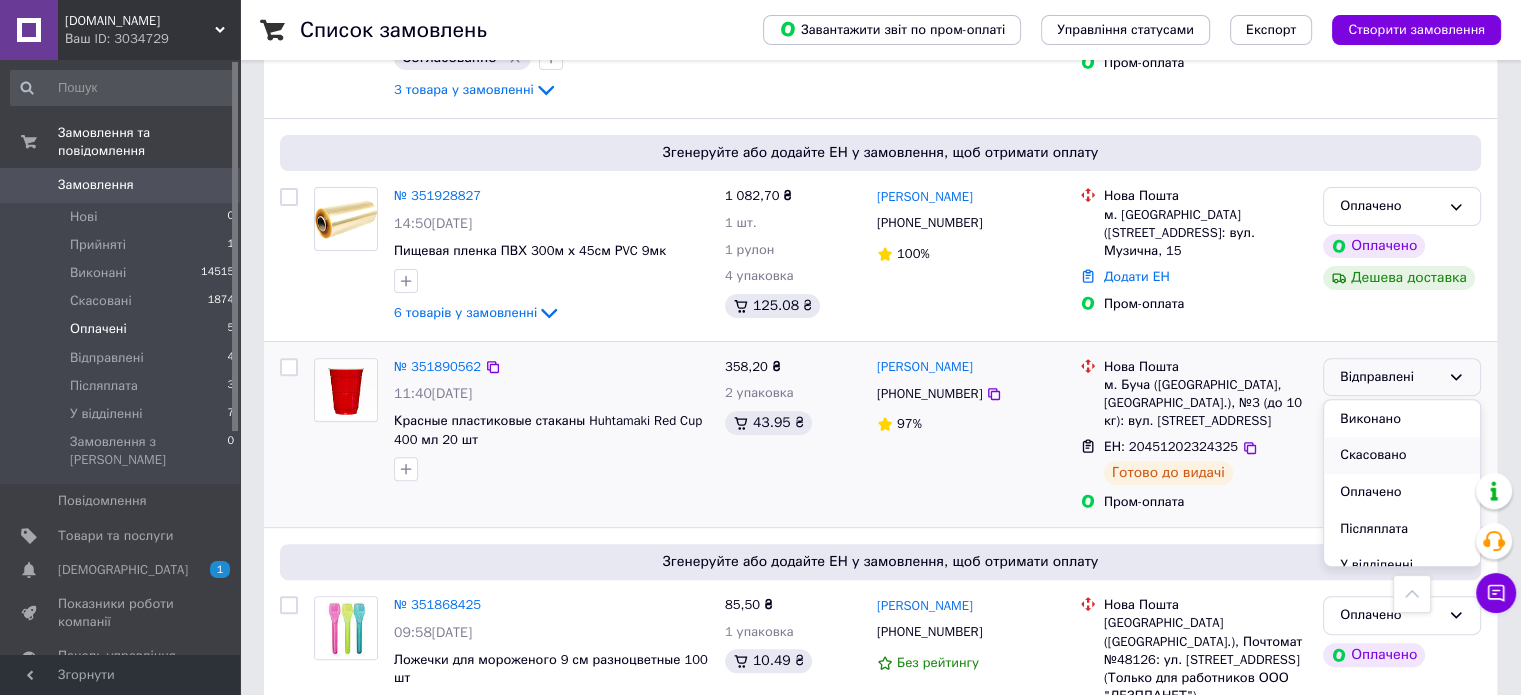 scroll, scrollTop: 53, scrollLeft: 0, axis: vertical 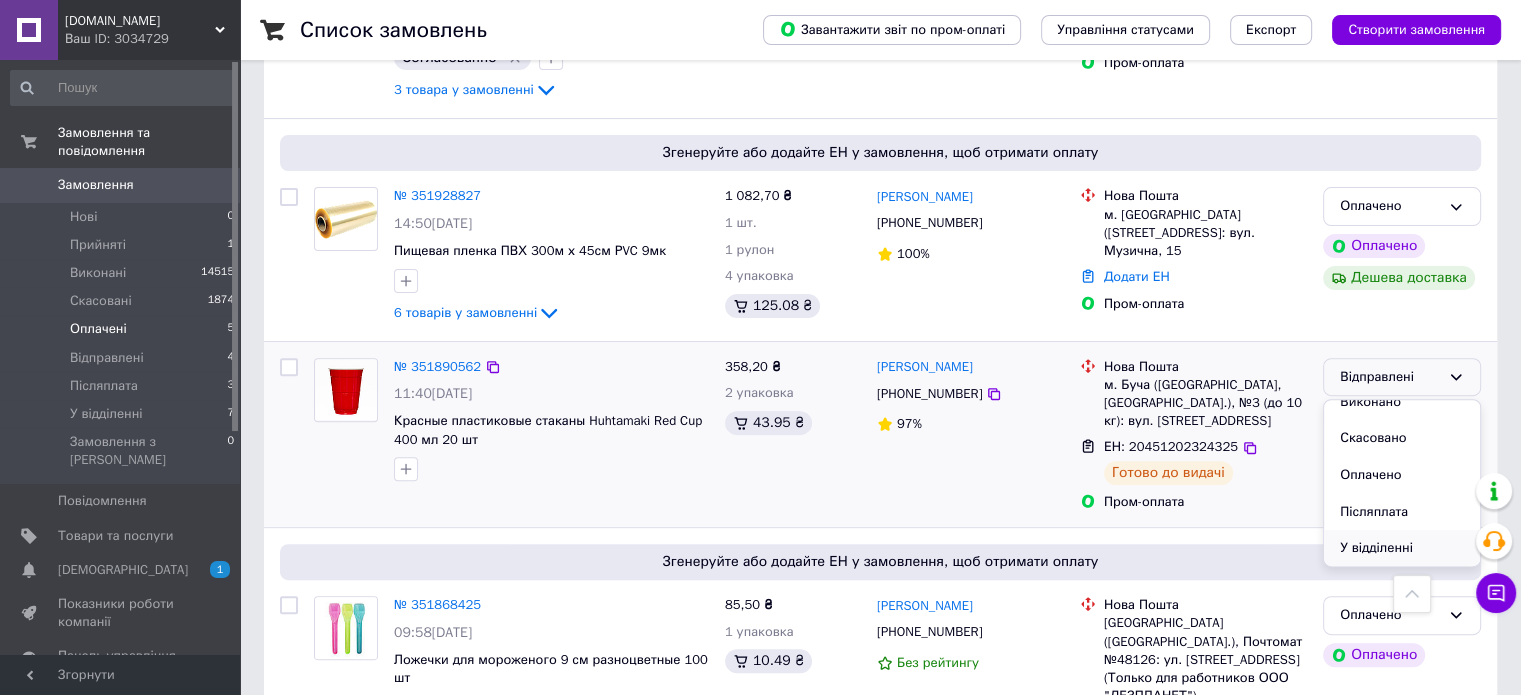 click on "У відділенні" at bounding box center [1402, 548] 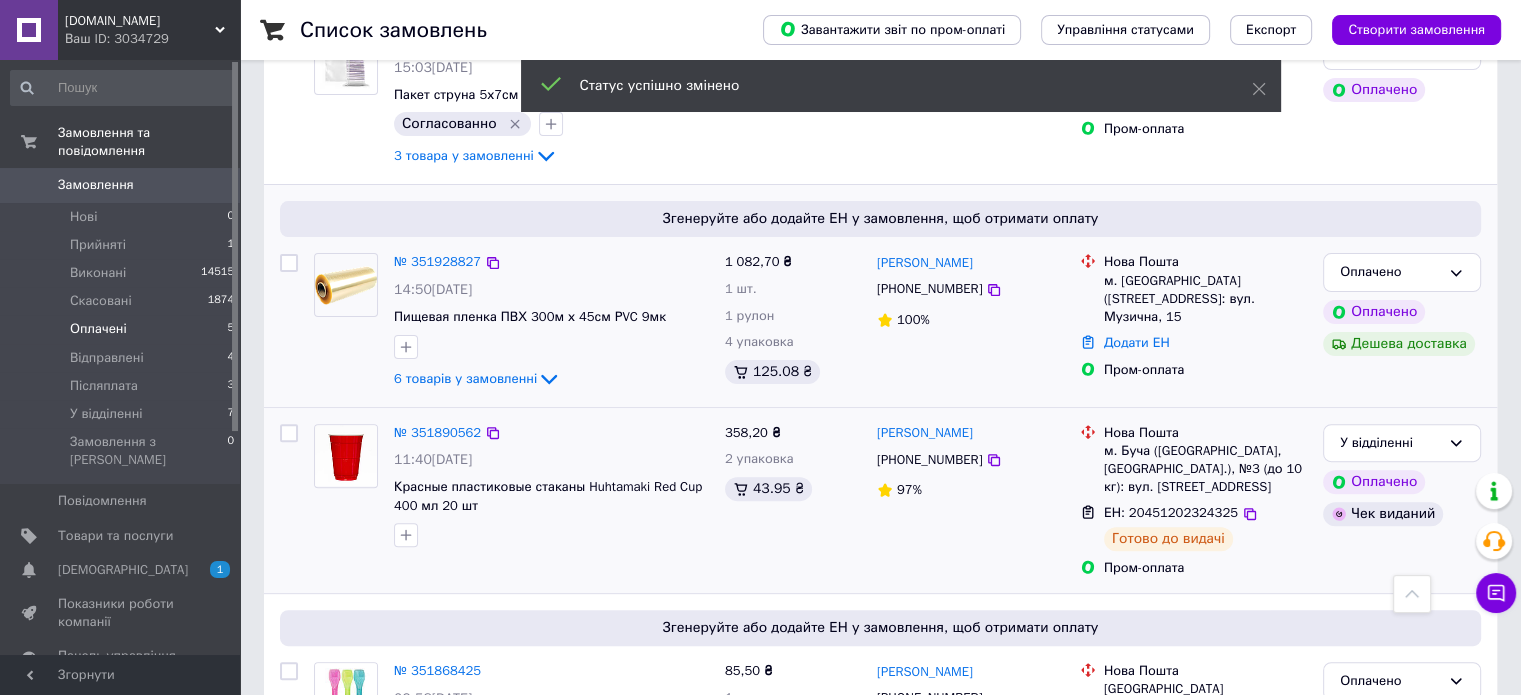 scroll, scrollTop: 512, scrollLeft: 0, axis: vertical 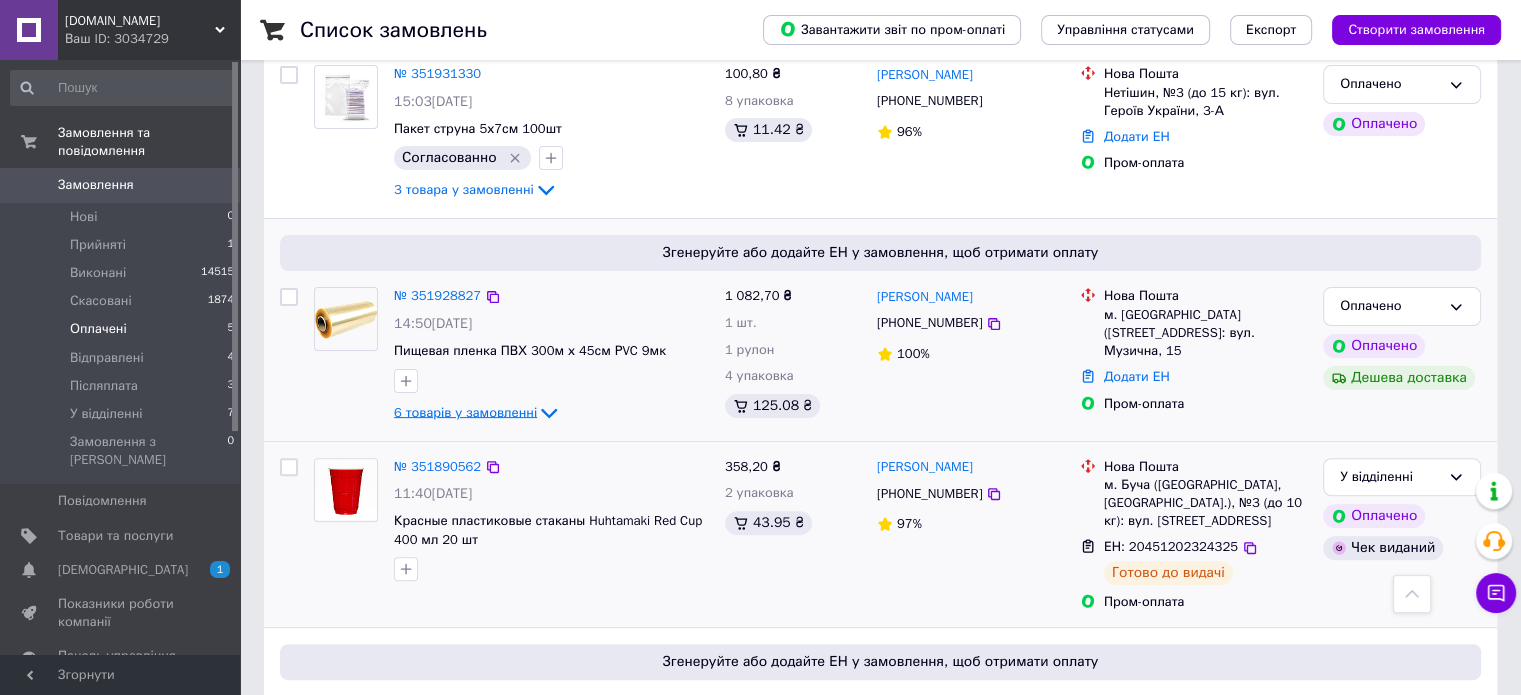 drag, startPoint x: 501, startPoint y: 419, endPoint x: 496, endPoint y: 409, distance: 11.18034 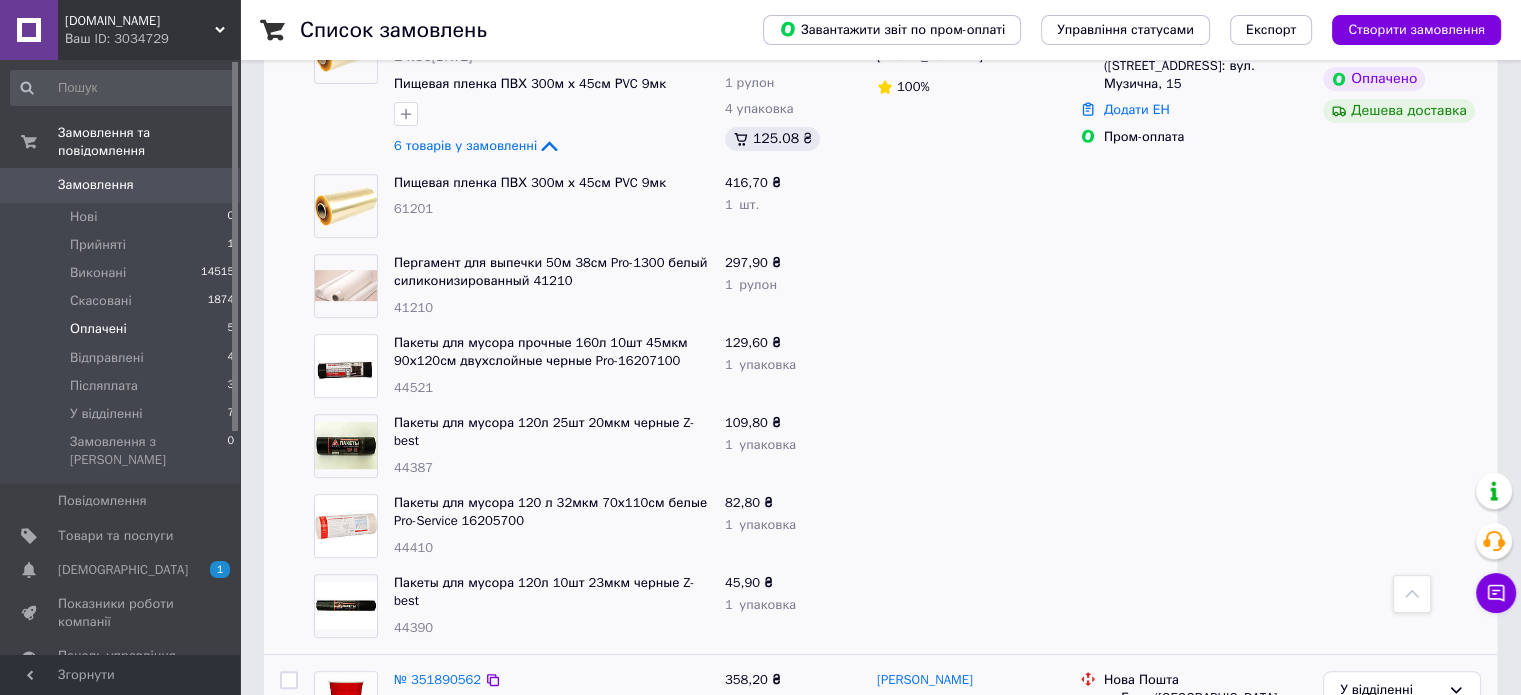 scroll, scrollTop: 812, scrollLeft: 0, axis: vertical 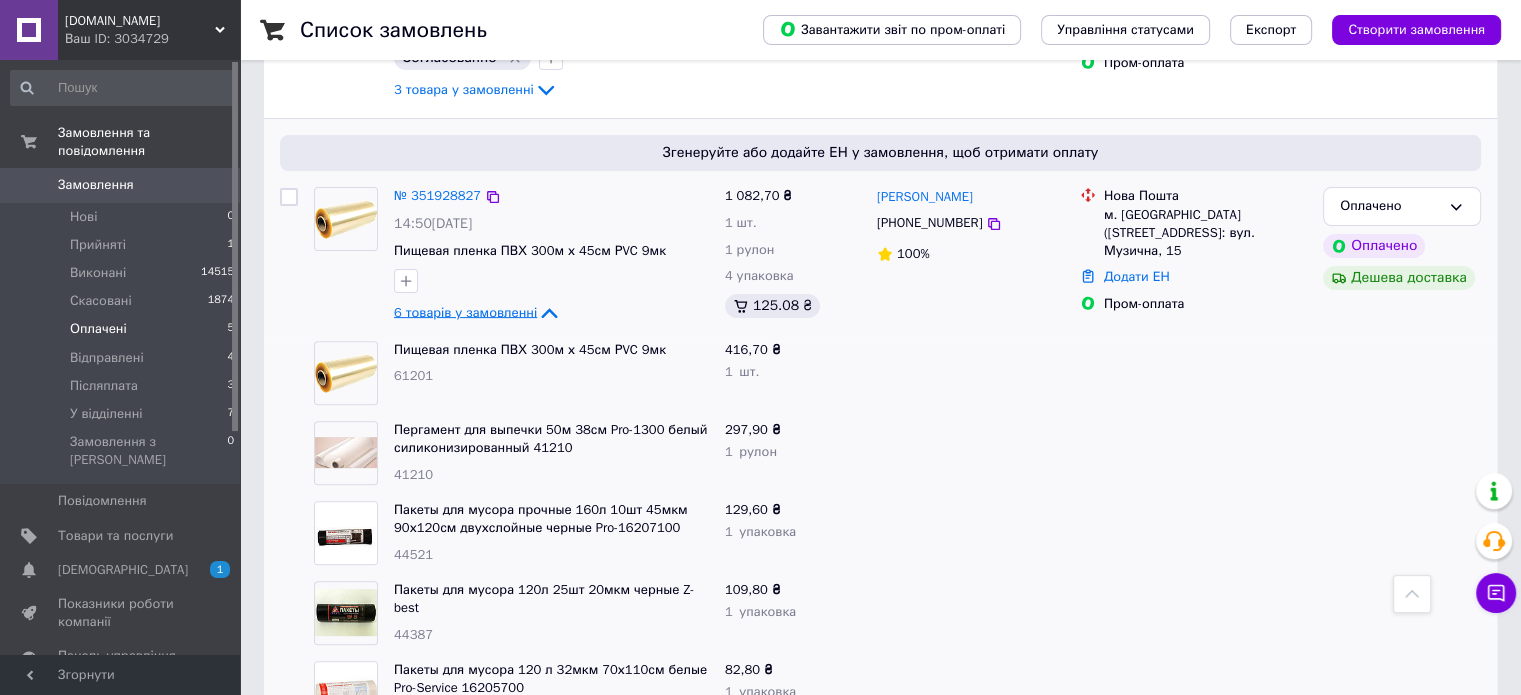 click on "6 товарів у замовленні" at bounding box center (465, 311) 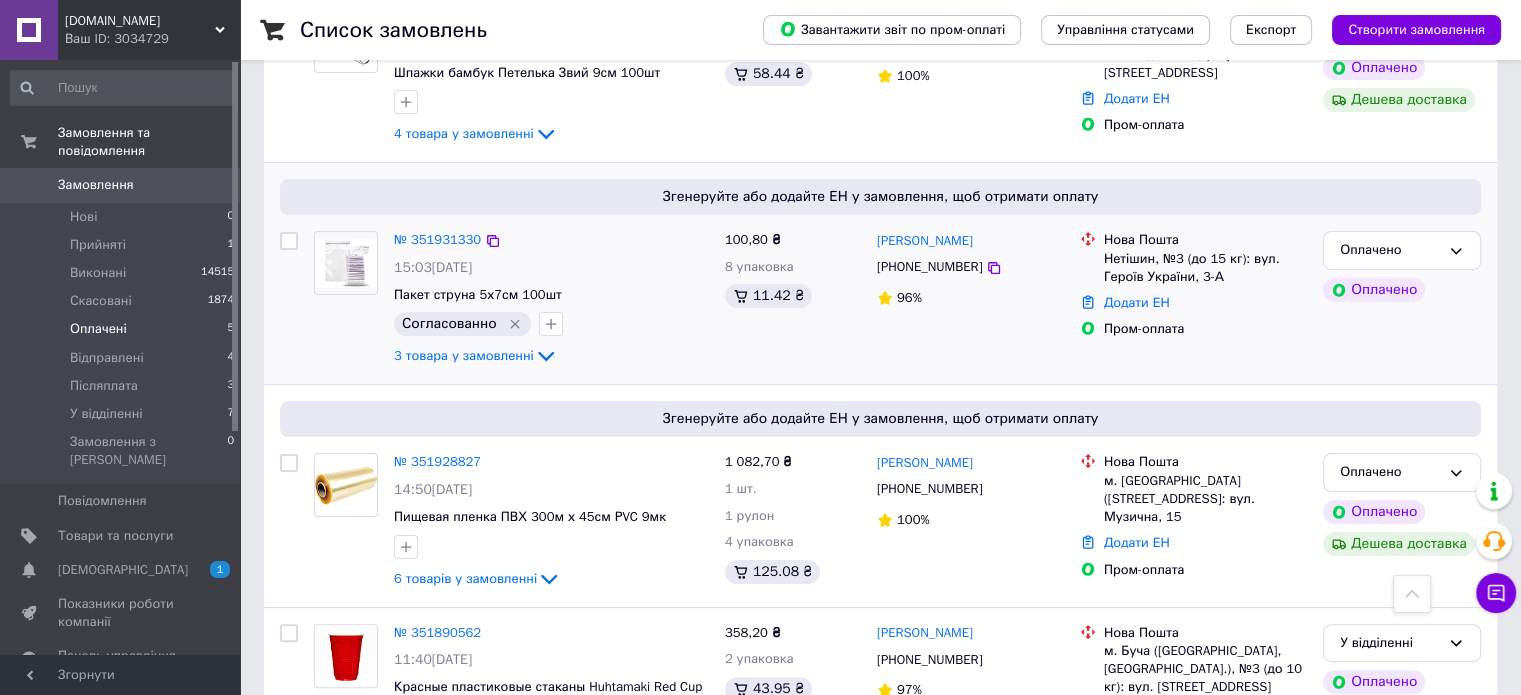 scroll, scrollTop: 312, scrollLeft: 0, axis: vertical 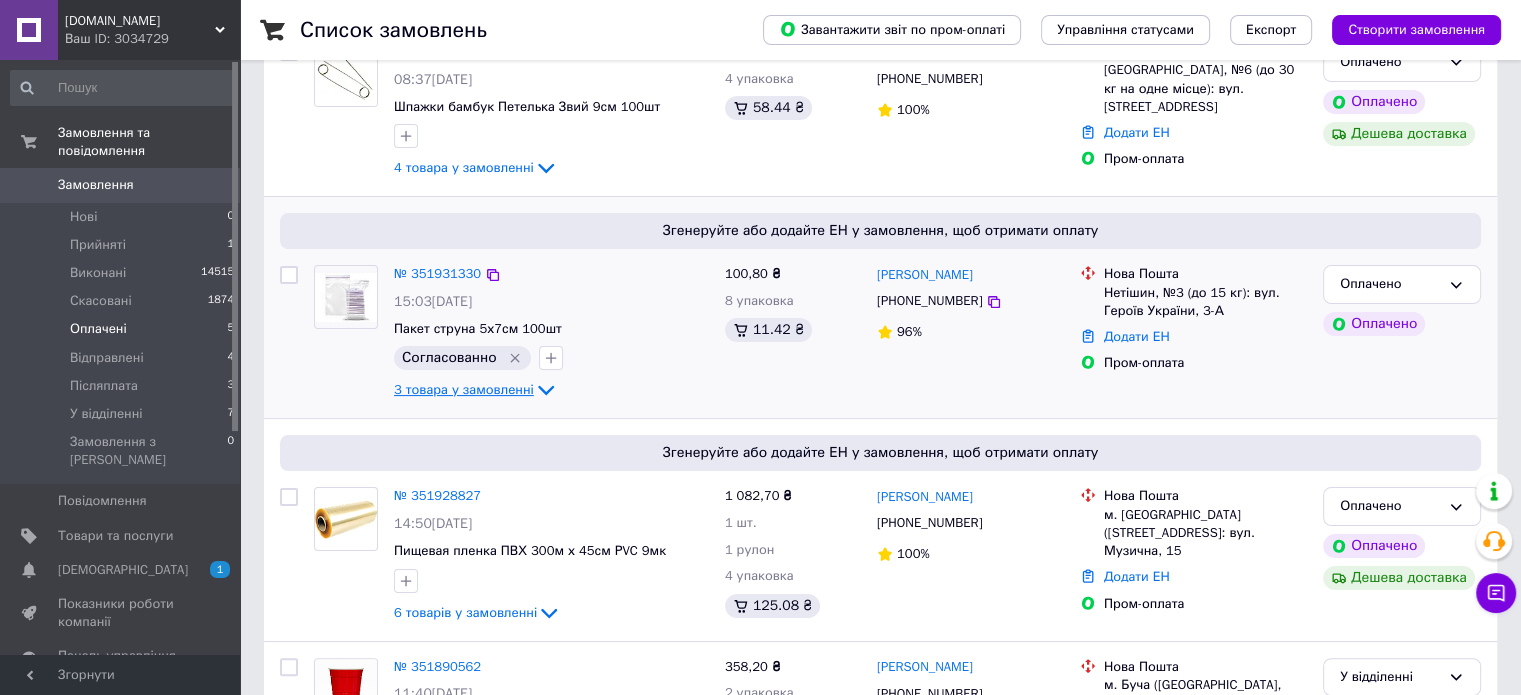 click on "3 товара у замовленні" at bounding box center (464, 389) 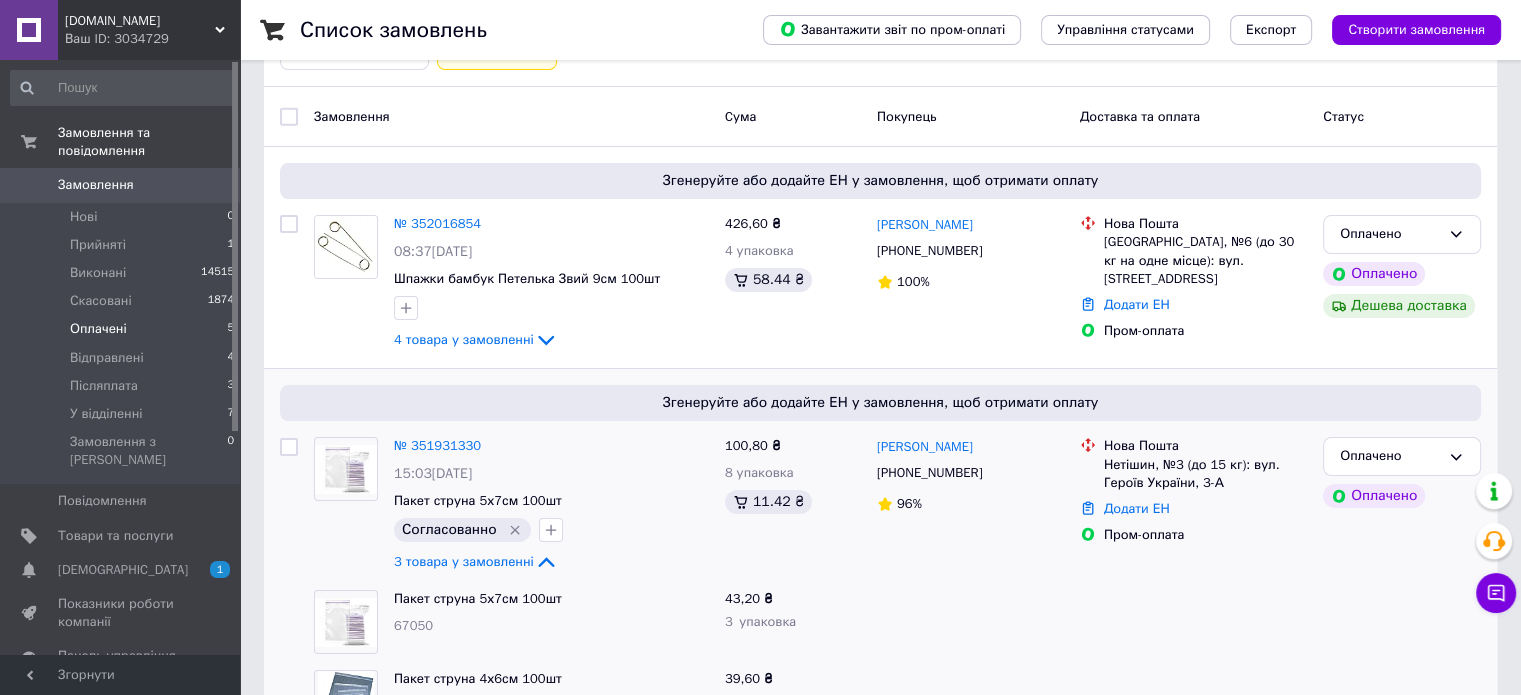 scroll, scrollTop: 112, scrollLeft: 0, axis: vertical 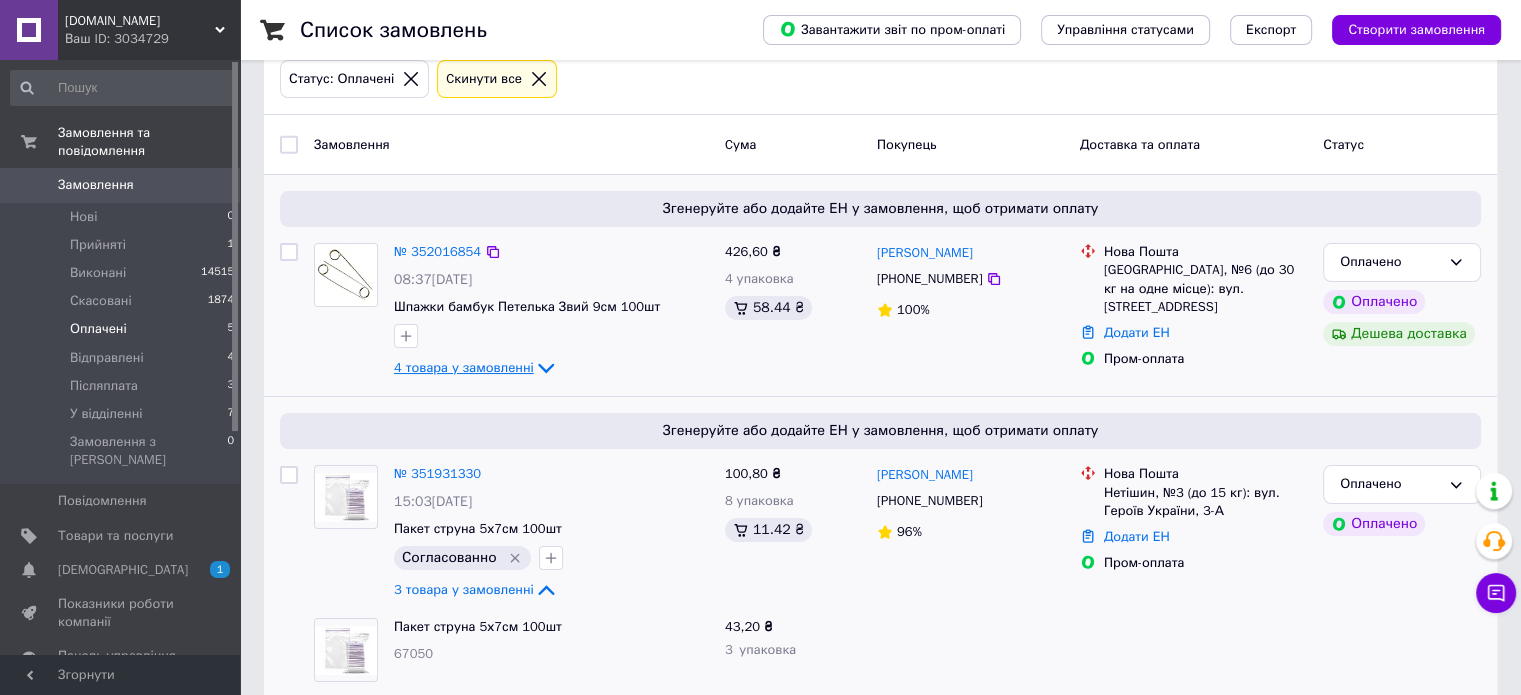click on "4 товара у замовленні" at bounding box center [464, 367] 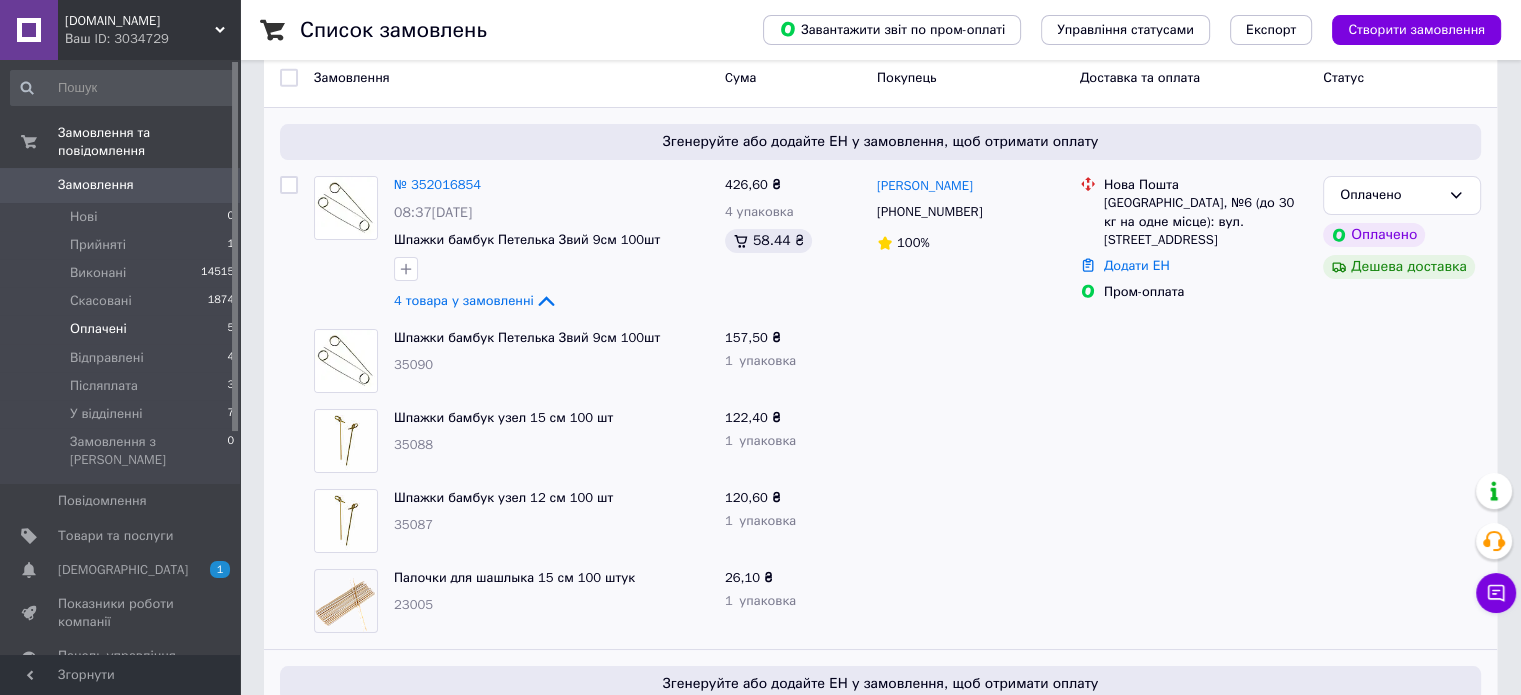 scroll, scrollTop: 212, scrollLeft: 0, axis: vertical 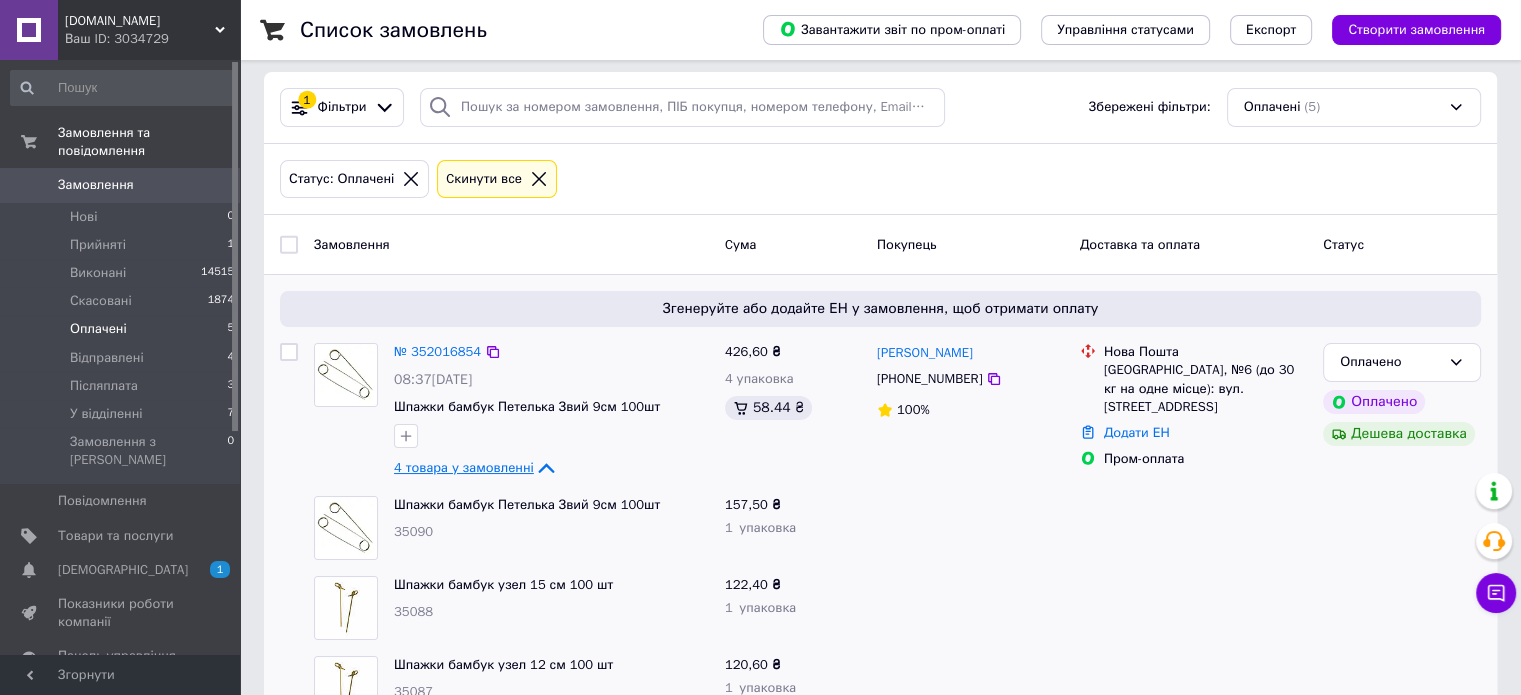 click on "4 товара у замовленні" at bounding box center (464, 467) 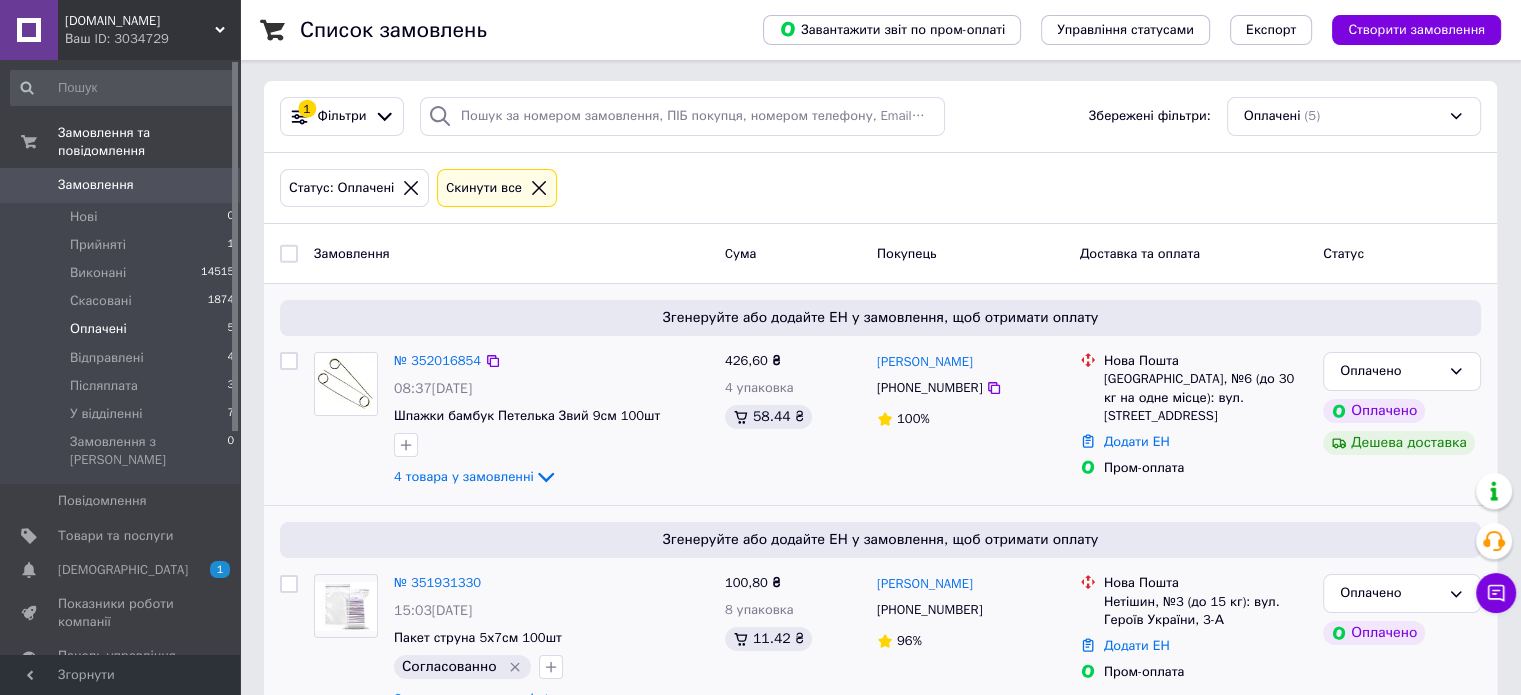 scroll, scrollTop: 0, scrollLeft: 0, axis: both 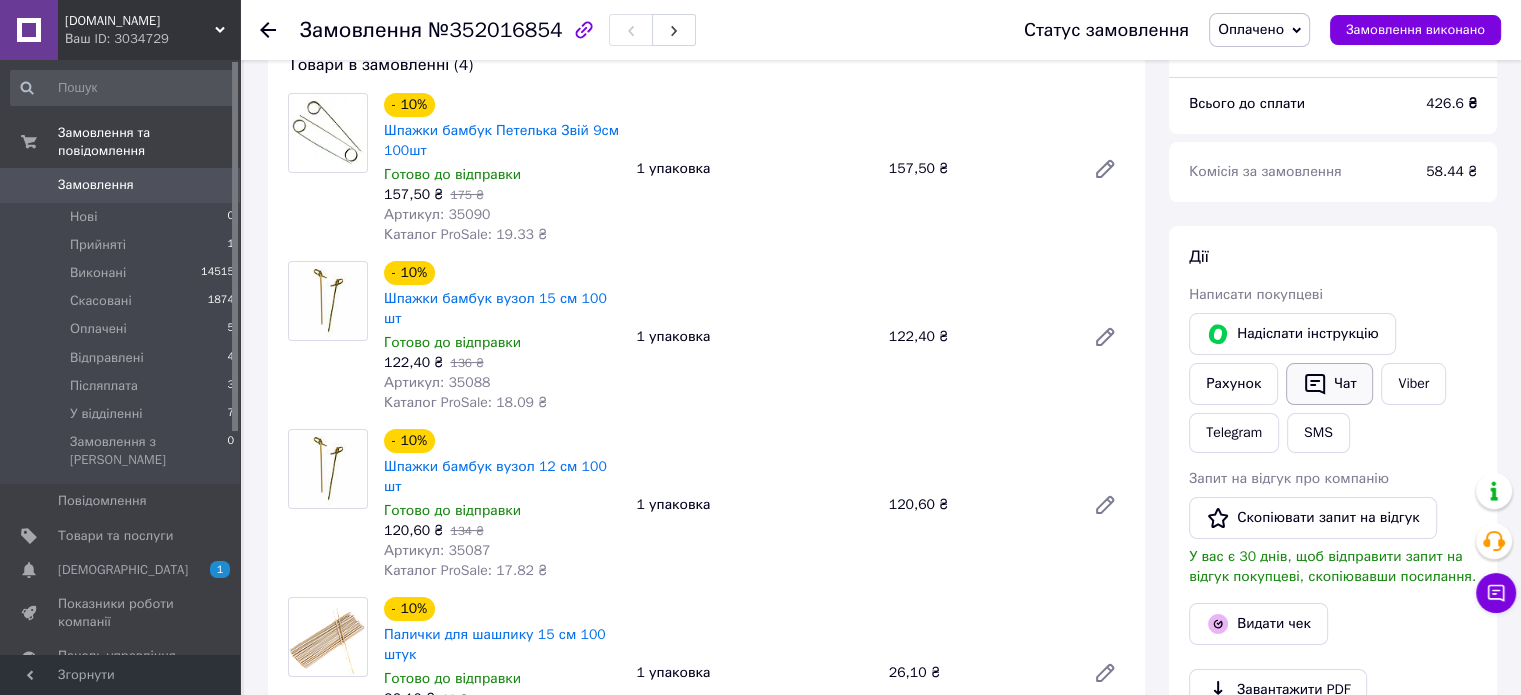 click on "Чат" at bounding box center [1329, 384] 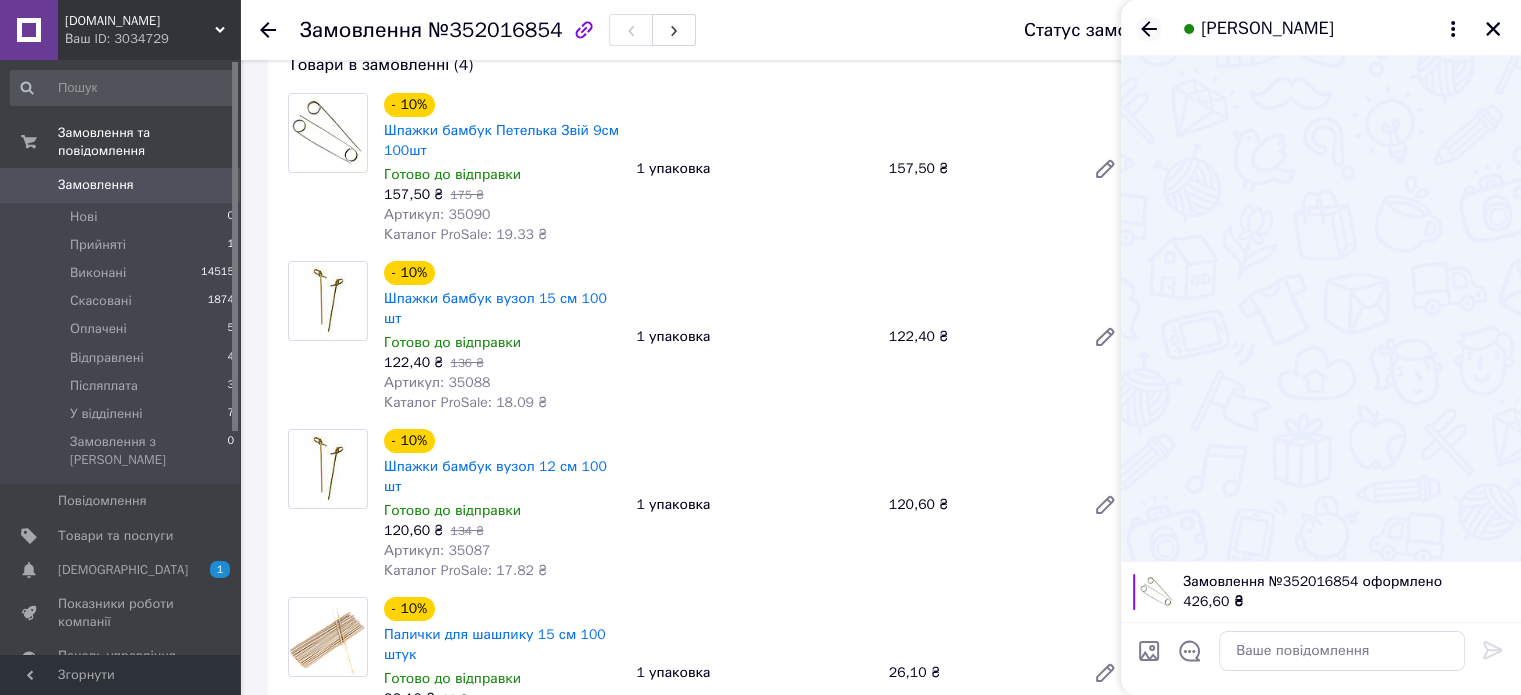 click 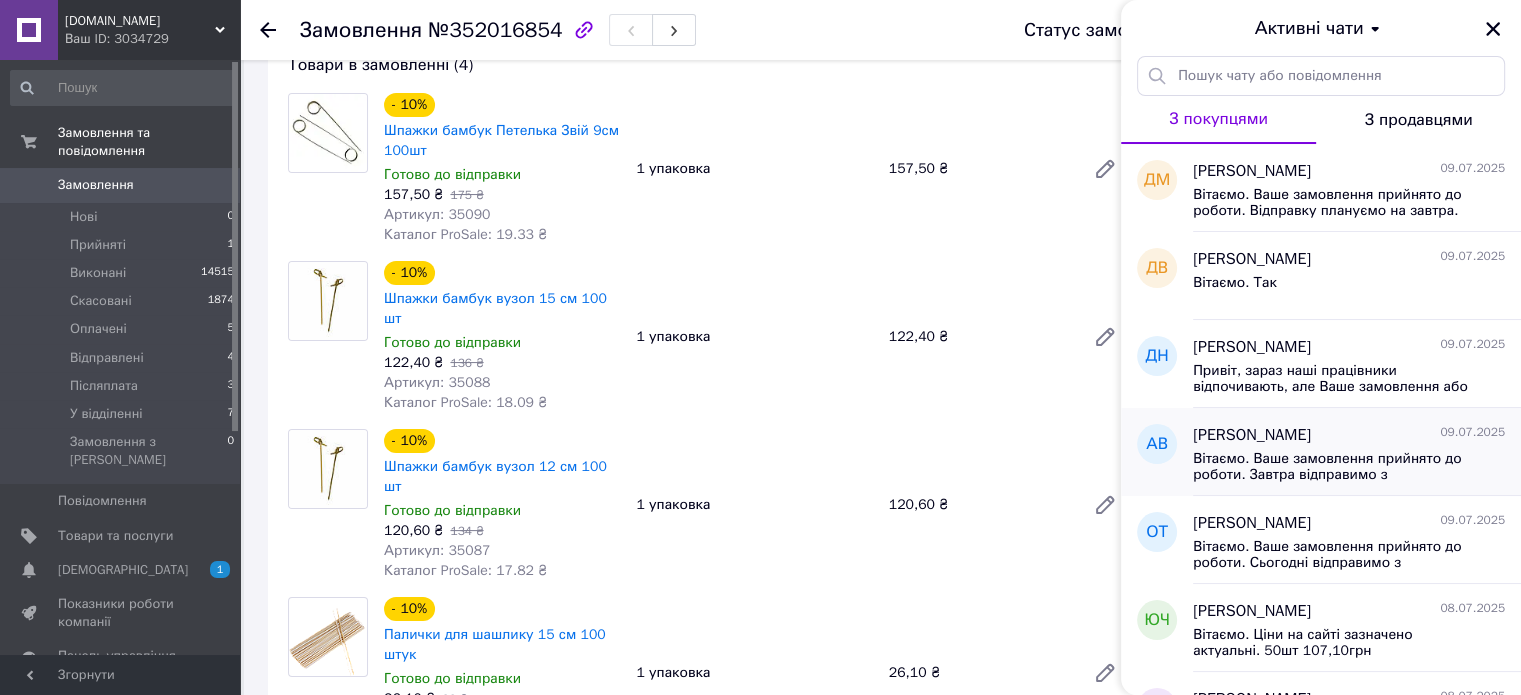 click on "Вітаємо. Ваше замовлення прийнято до роботи. Завтра відправимо з [GEOGRAPHIC_DATA]. Очікуйте номер декларації для отримання" at bounding box center (1335, 467) 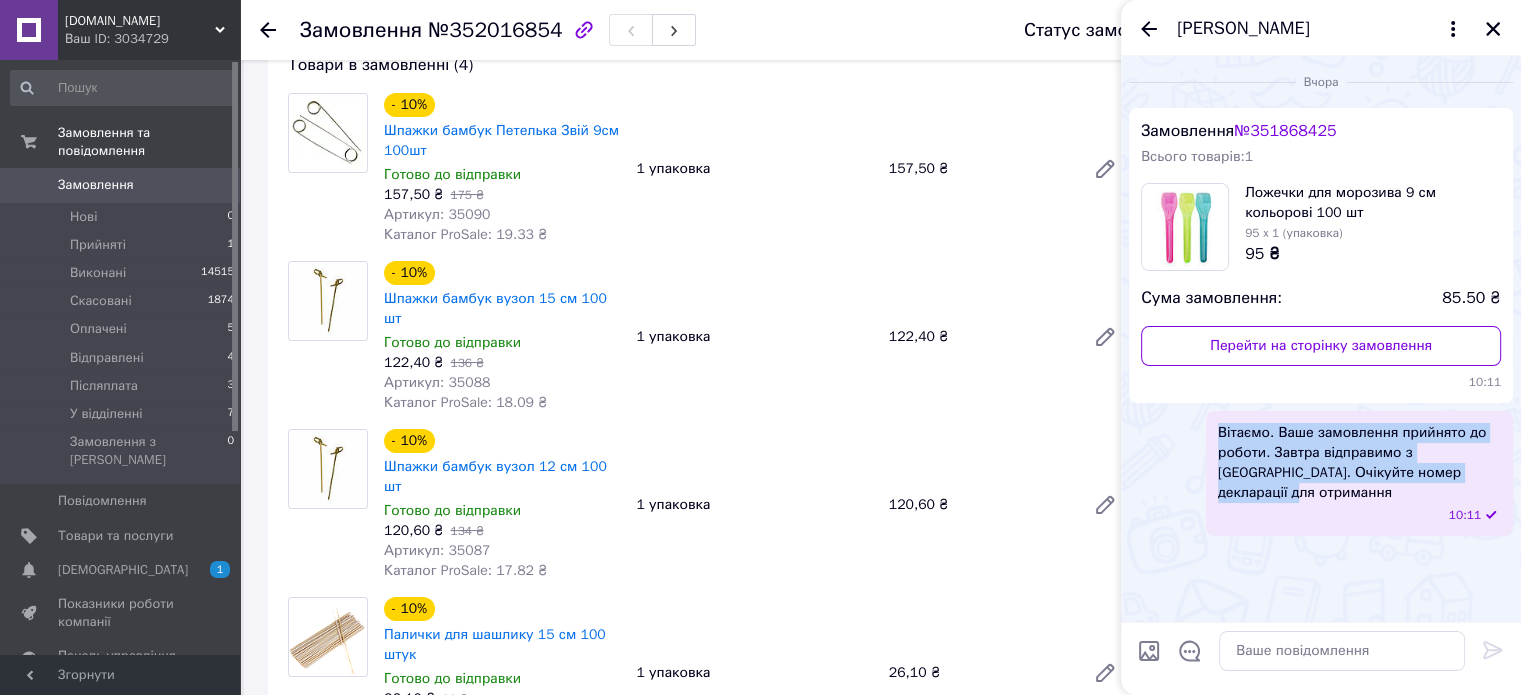 drag, startPoint x: 1220, startPoint y: 430, endPoint x: 1488, endPoint y: 479, distance: 272.44266 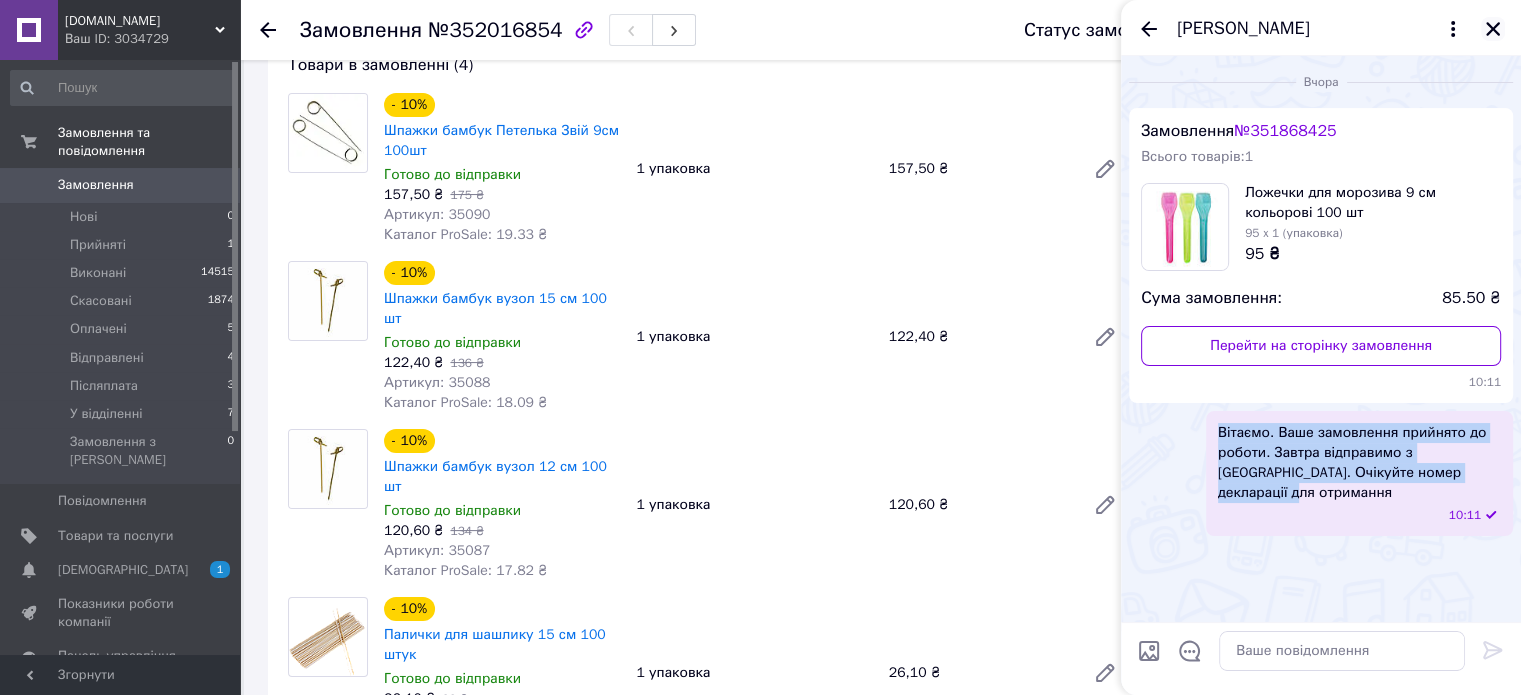 click 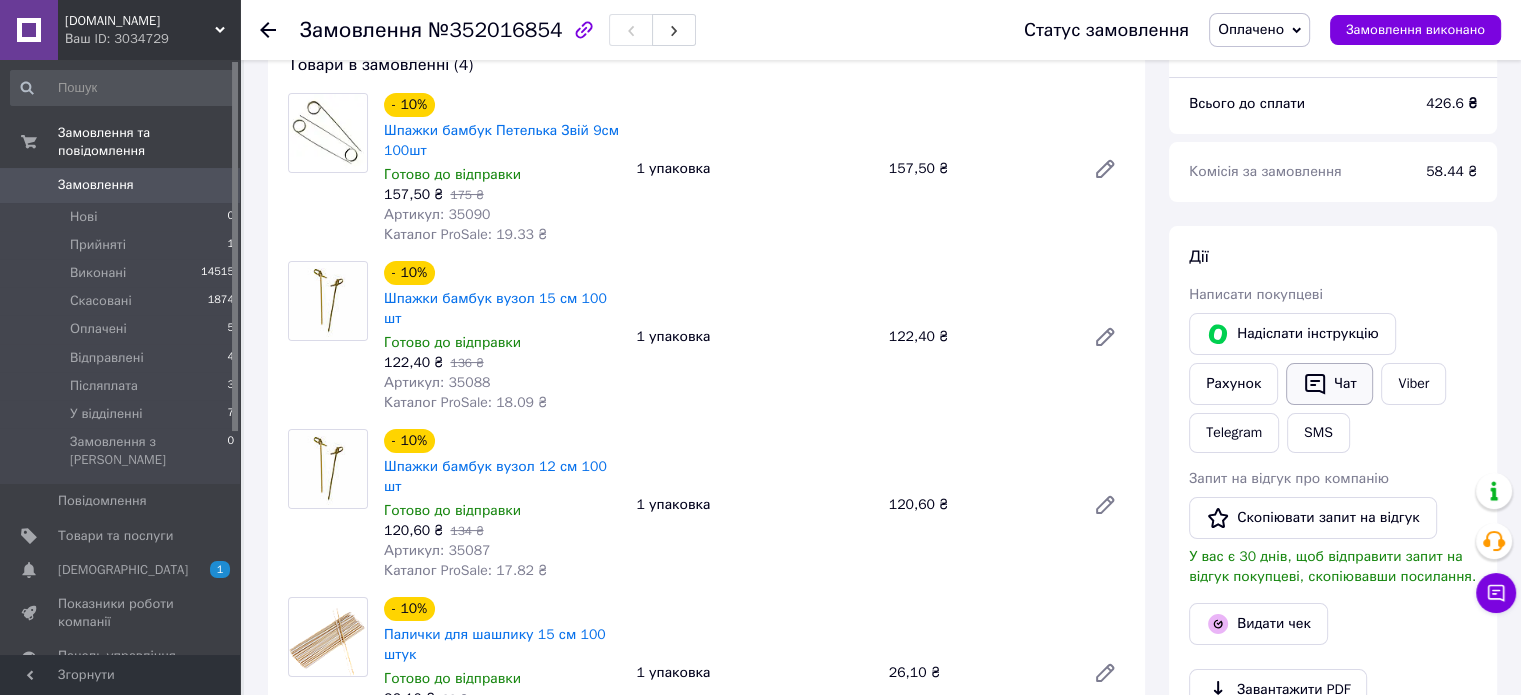 click on "Чат" at bounding box center [1329, 384] 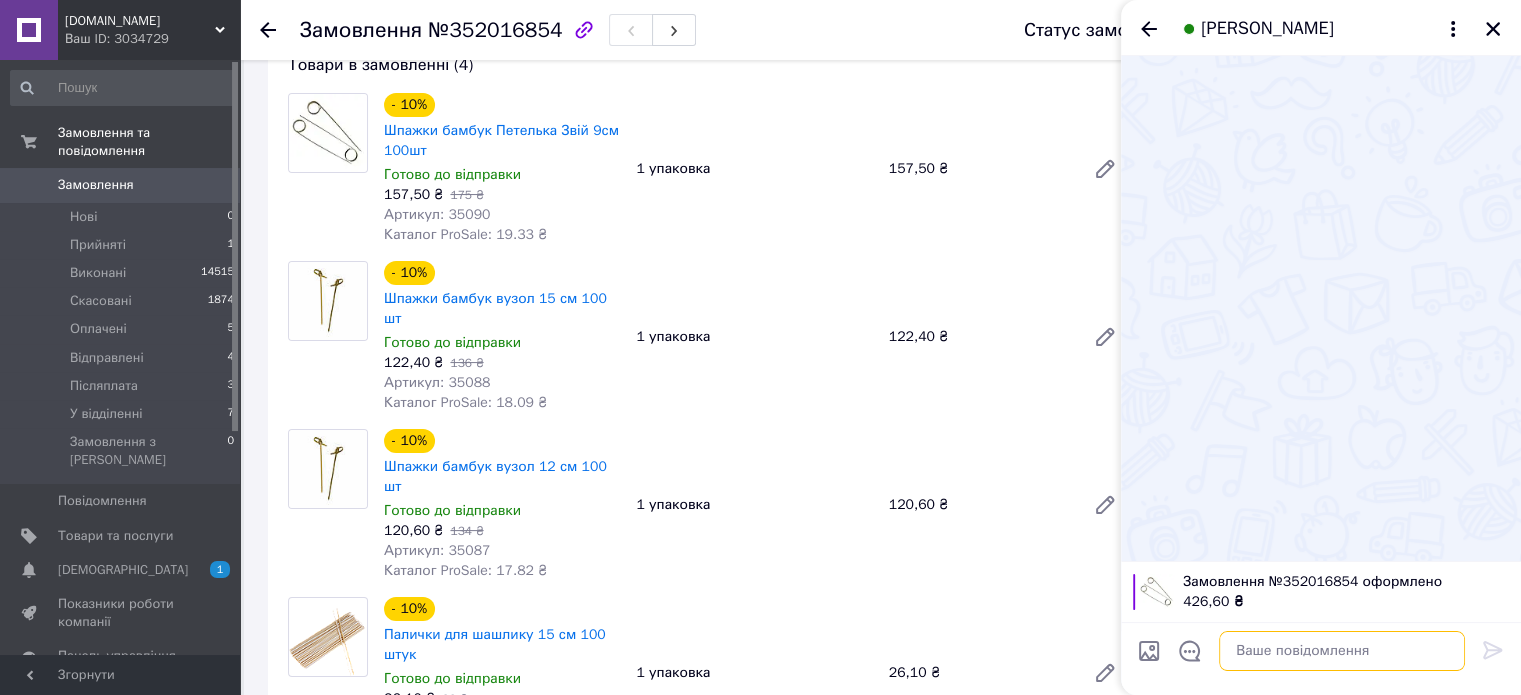 click at bounding box center [1342, 651] 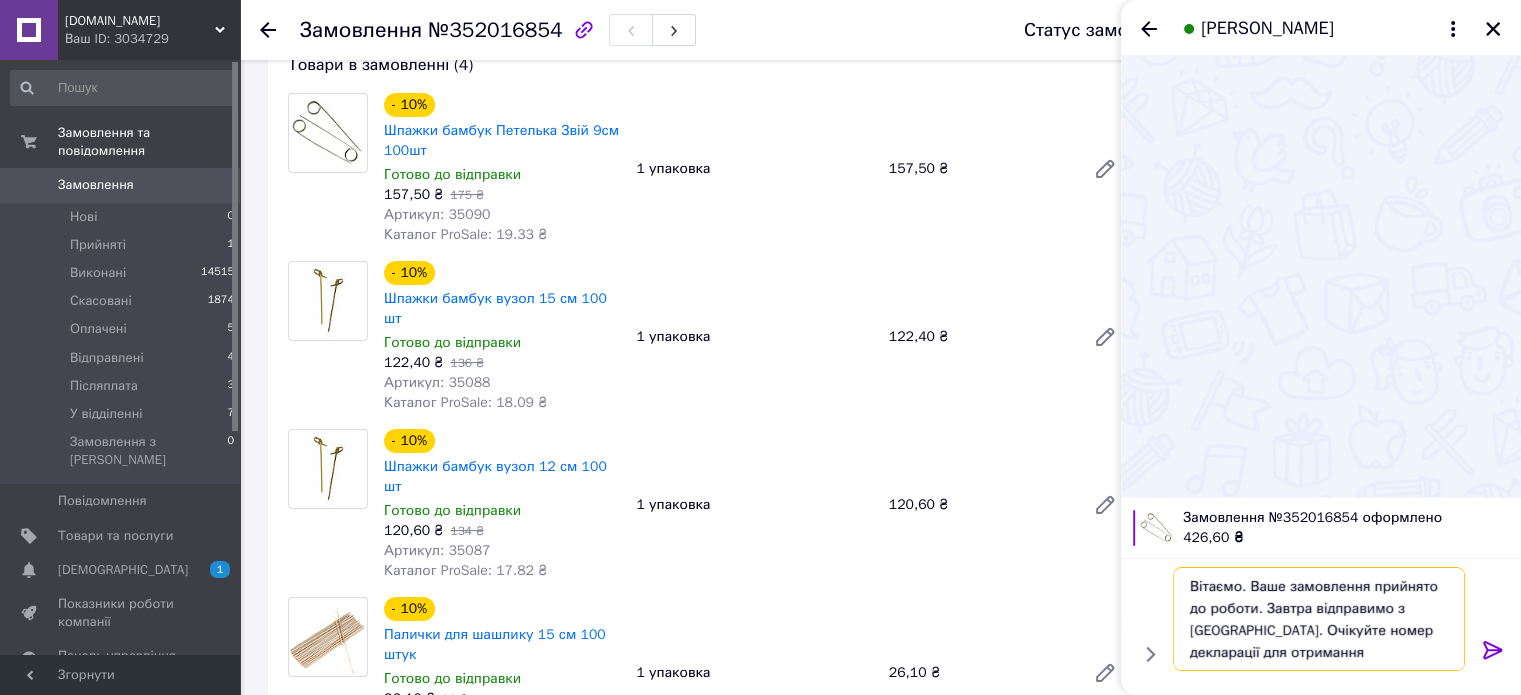 scroll, scrollTop: 1, scrollLeft: 0, axis: vertical 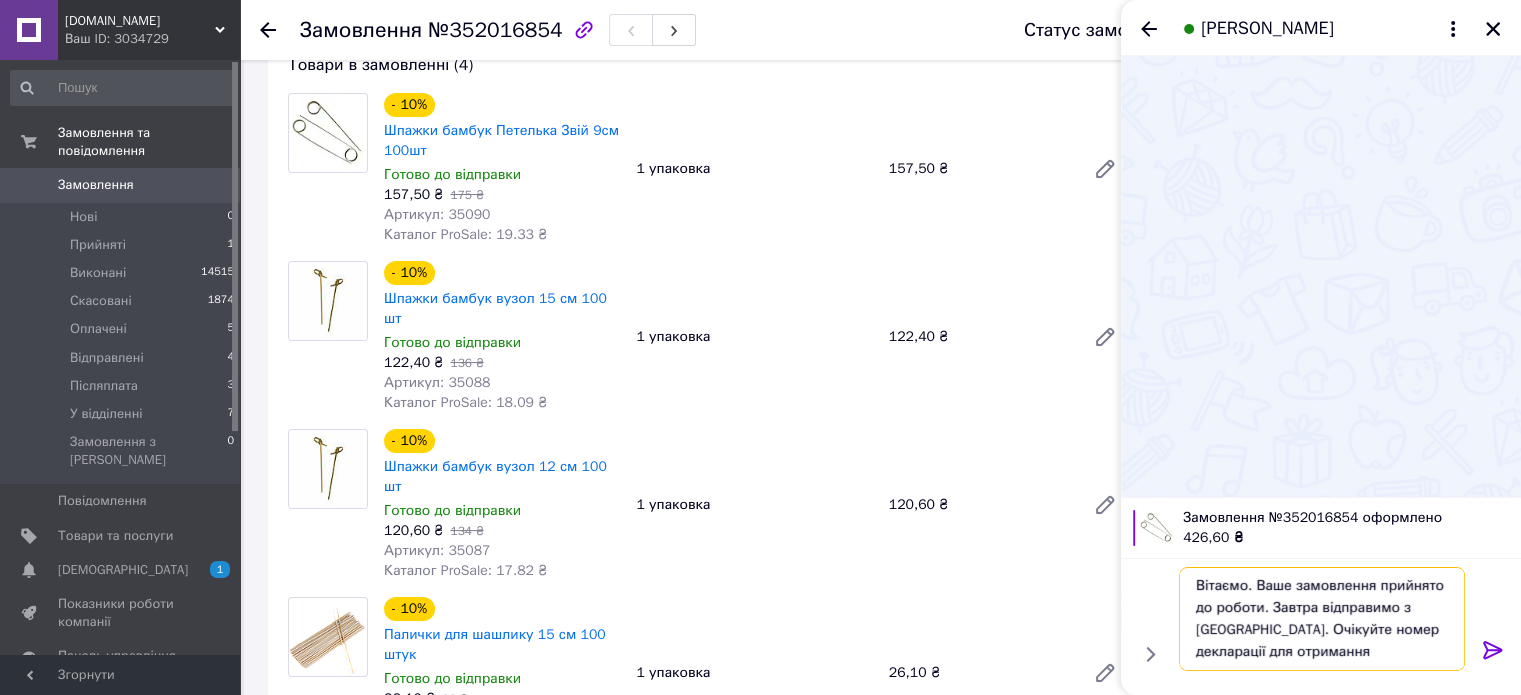 click on "Вітаємо. Ваше замовлення прийнято до роботи. Завтра відправимо з [GEOGRAPHIC_DATA]. Очікуйте номер декларації для отримання" at bounding box center [1322, 619] 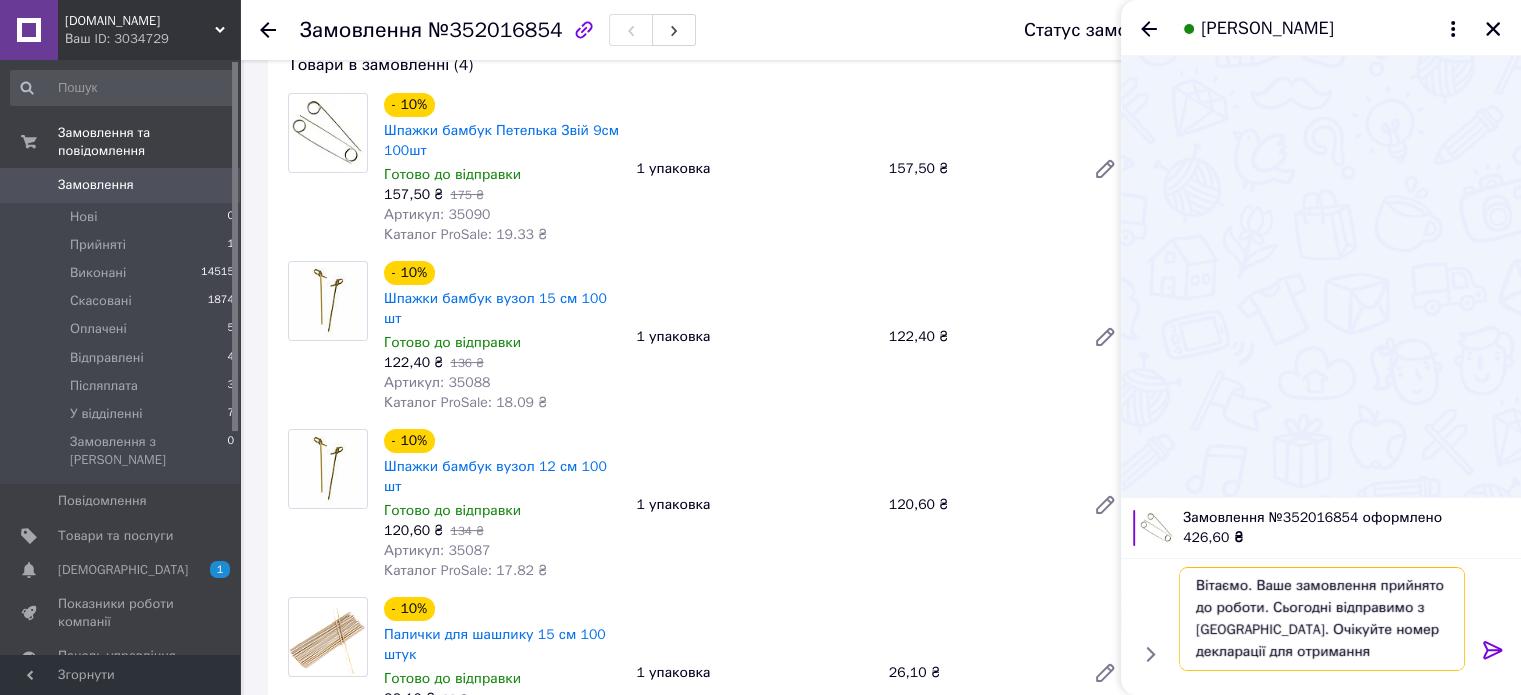 drag, startPoint x: 1196, startPoint y: 583, endPoint x: 1280, endPoint y: 653, distance: 109.3435 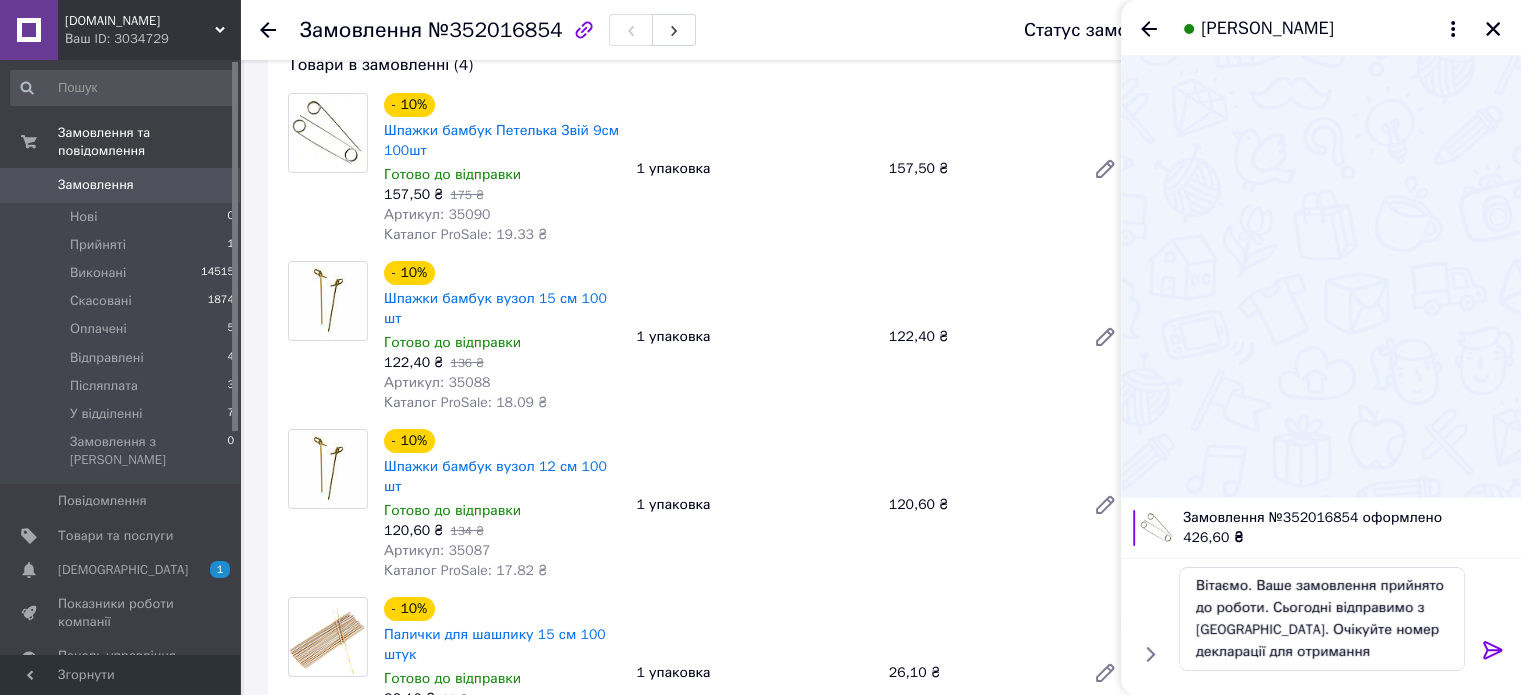 click 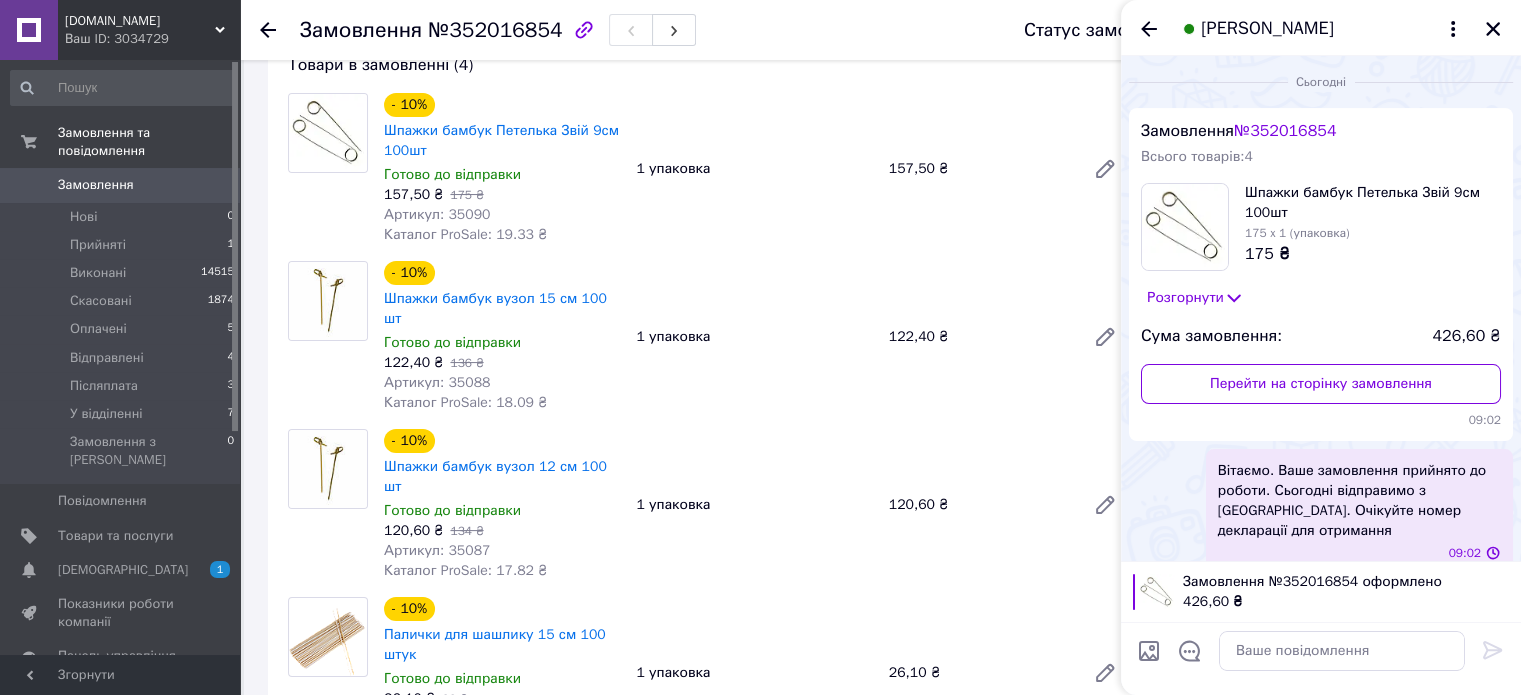 scroll, scrollTop: 0, scrollLeft: 0, axis: both 